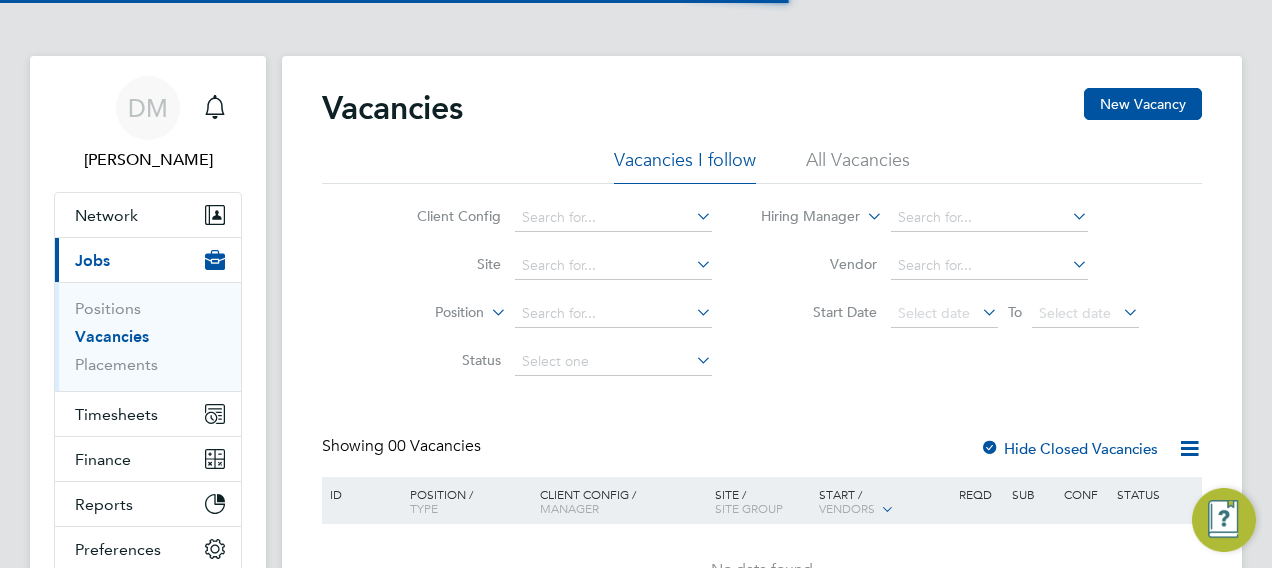 scroll, scrollTop: 0, scrollLeft: 0, axis: both 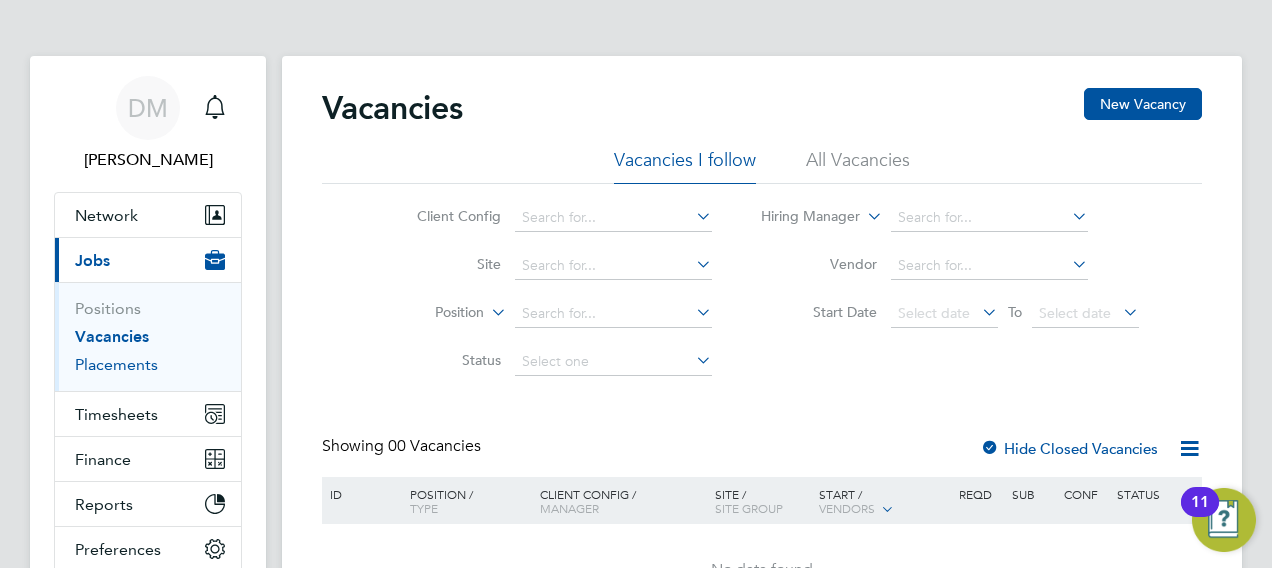 click on "Placements" at bounding box center (116, 364) 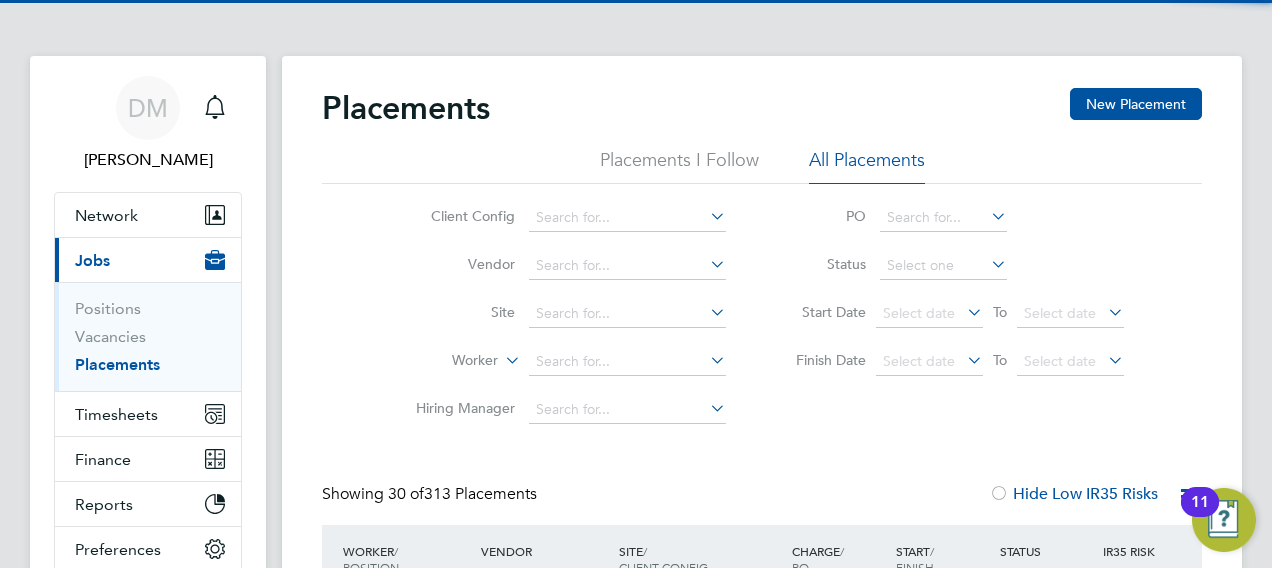 scroll, scrollTop: 10, scrollLeft: 10, axis: both 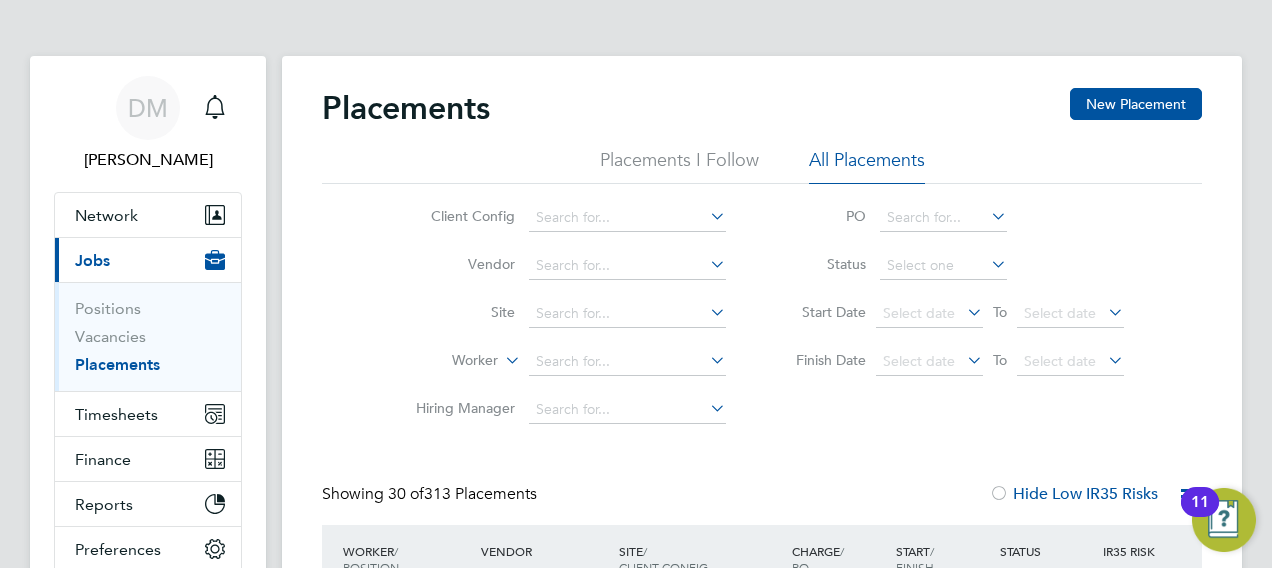click on "[PERSON_NAME]   Notifications
Applications:   Network
Team Members   Businesses   Sites   Workers   Contacts   Current page:   Jobs
Positions   Vacancies   Placements   Timesheets
Timesheets   Expenses   Finance
Invoices & Credit Notes   Statements   Payments   Reports
Margin Report   CIS Reports   Report Downloads   Preferences
My Business   Doc. Requirements   Notifications   VMS Configurations   Activity Logs
.st0{fill:#C0C1C2;}
Powered by Engage Placements New Placement Placements I Follow All Placements Client Config   Vendor     Site     Worker     Hiring Manager   PO   Status   Start Date
Select date
To
Select date
Finish Date
Select date
To
Select date
Showing   30 of" at bounding box center [636, 1900] 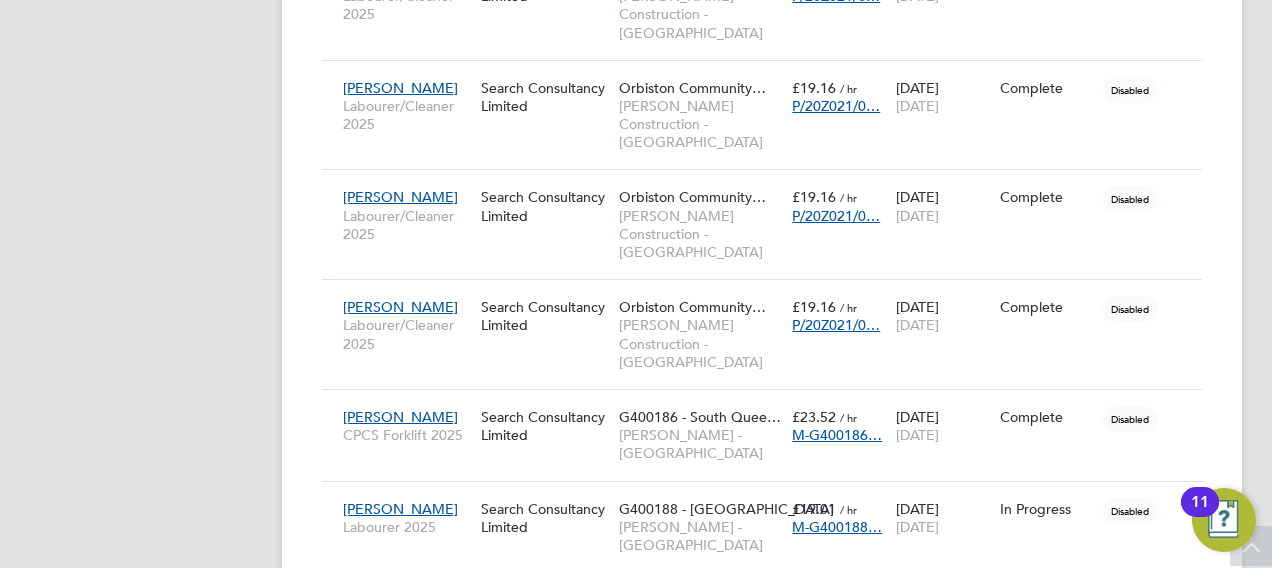 click on "[PERSON_NAME]   Notifications
Applications:   Network
Team Members   Businesses   Sites   Workers   Contacts   Current page:   Jobs
Positions   Vacancies   Placements   Timesheets
Timesheets   Expenses   Finance
Invoices & Credit Notes   Statements   Payments   Reports
Margin Report   CIS Reports   Report Downloads   Preferences
My Business   Doc. Requirements   Notifications   VMS Configurations   Activity Logs
.st0{fill:#C0C1C2;}
Powered by Engage Placements New Placement Placements I Follow All Placements Client Config   Vendor     Site     Worker     Hiring Manager   PO   Status   Start Date
Select date
To
Select date
Finish Date
Select date
To
Select date
Showing   30 of  Worker  /" at bounding box center [636, -700] 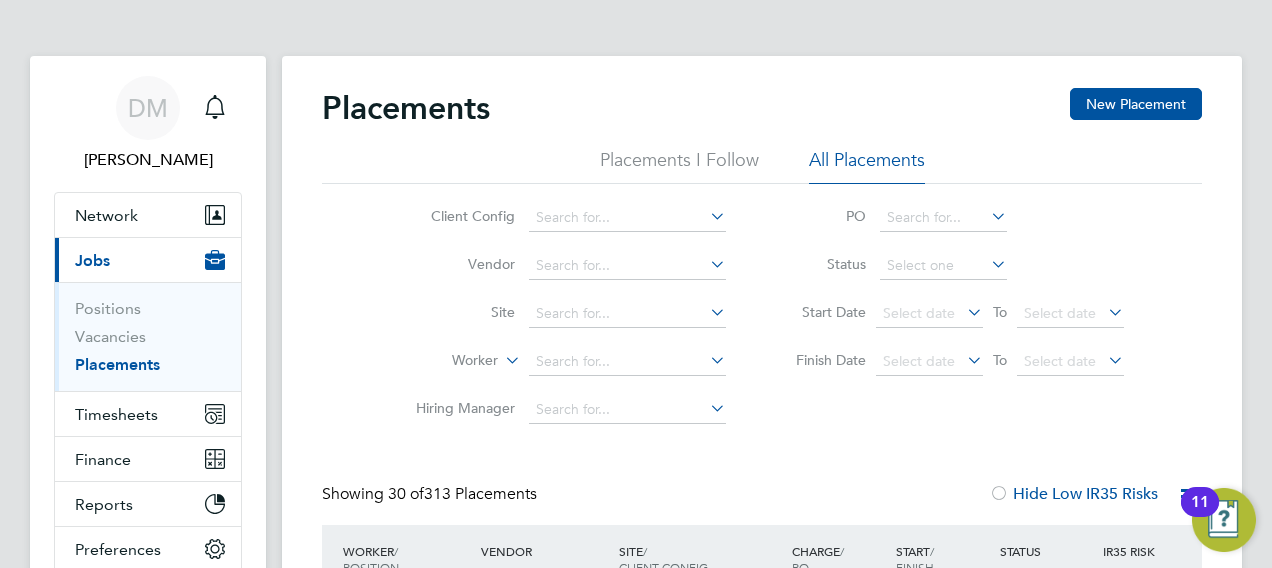 scroll, scrollTop: 40, scrollLeft: 0, axis: vertical 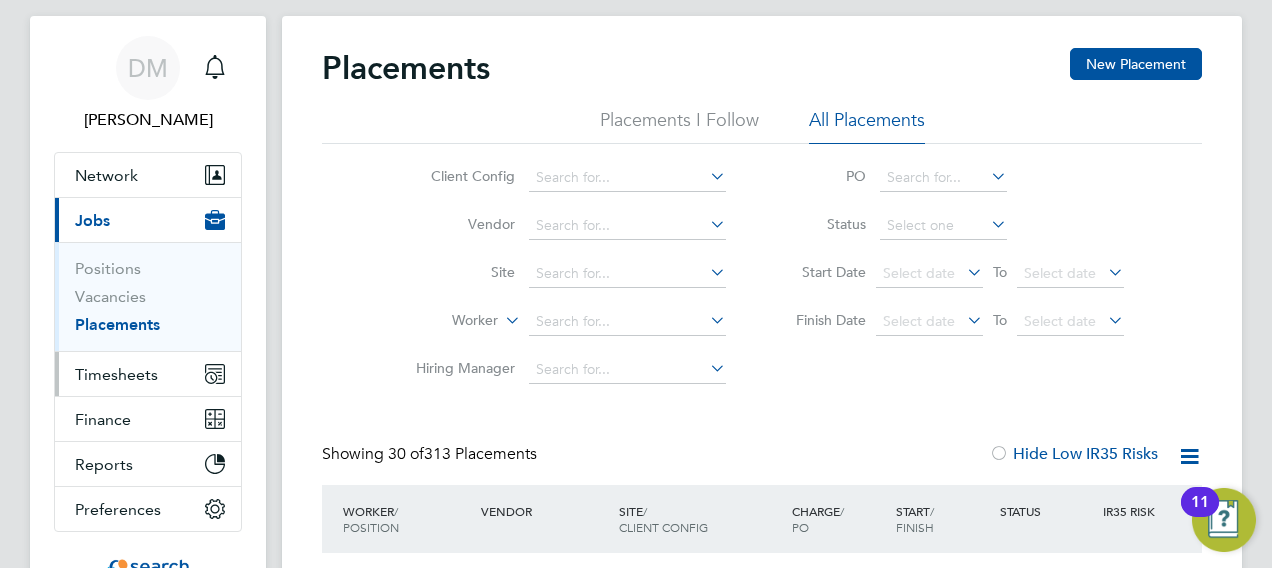 click on "Timesheets" at bounding box center (148, 374) 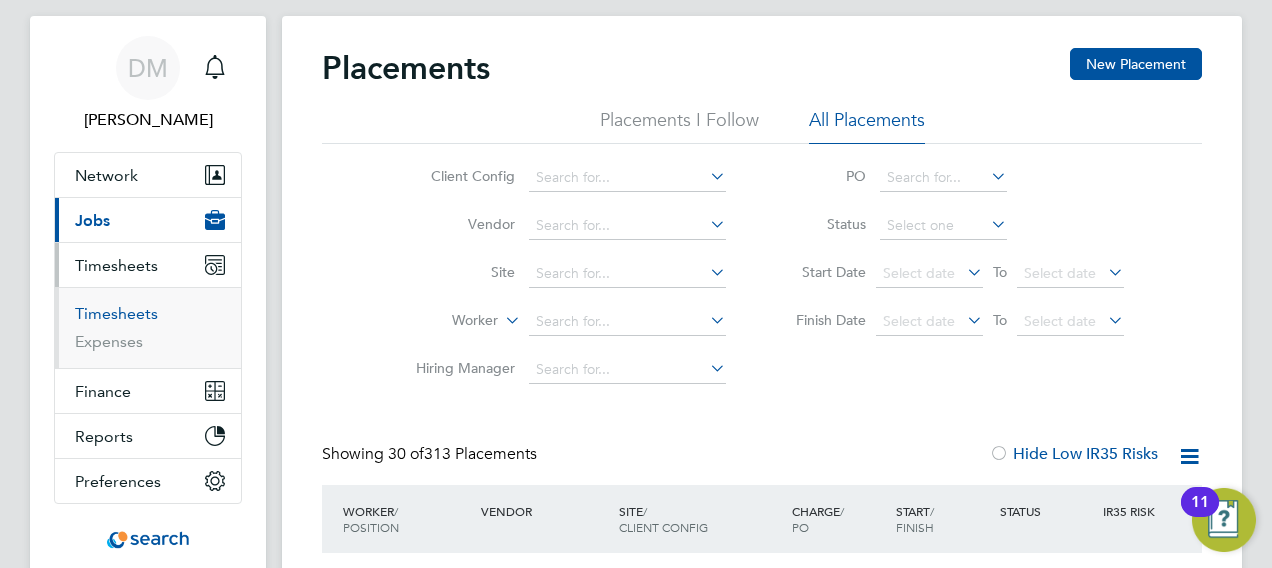 click on "Timesheets" at bounding box center [116, 313] 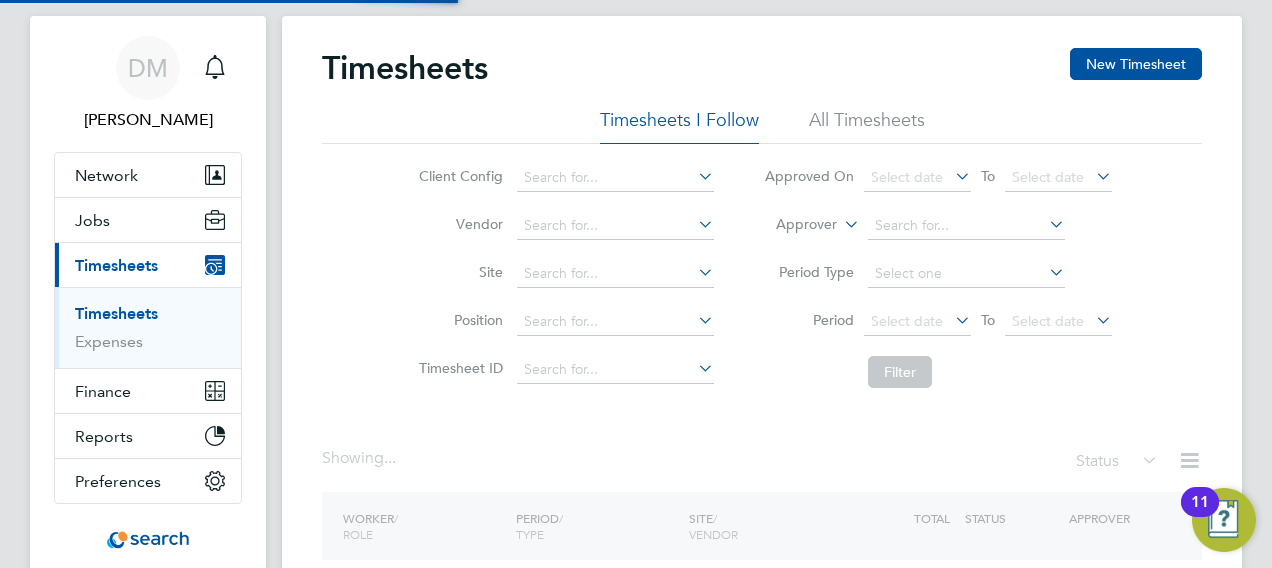 scroll, scrollTop: 0, scrollLeft: 0, axis: both 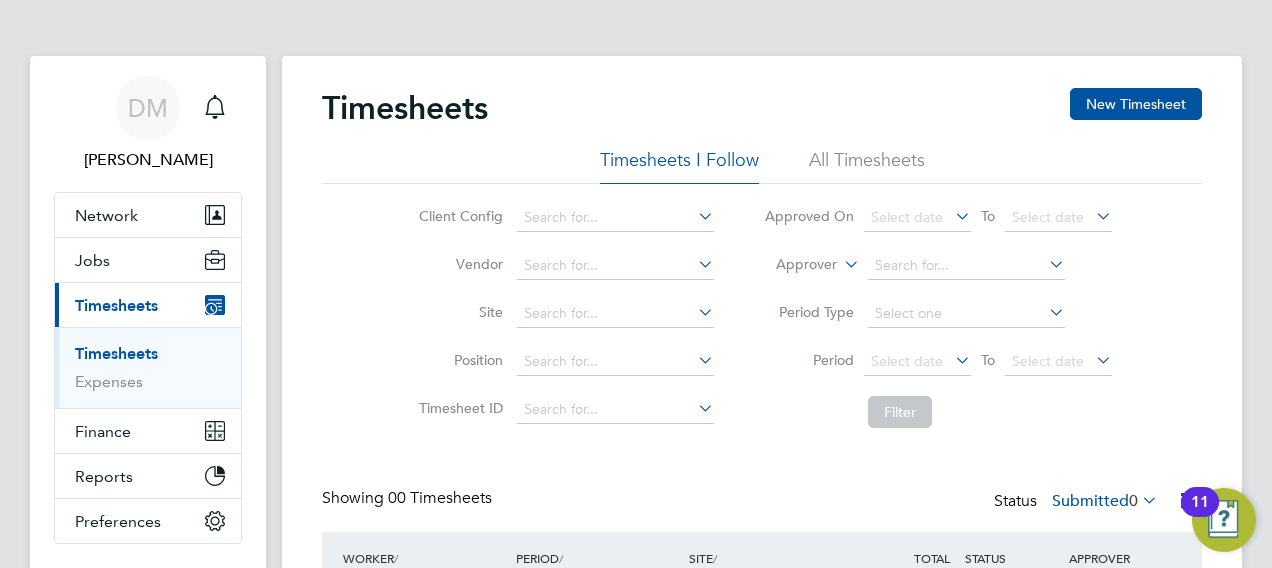 click on "Client Config   Vendor   Site   Position   Timesheet ID   Approved On
Select date
To
Select date
Approver     Period Type   Period
Select date
To
Select date
Filter" 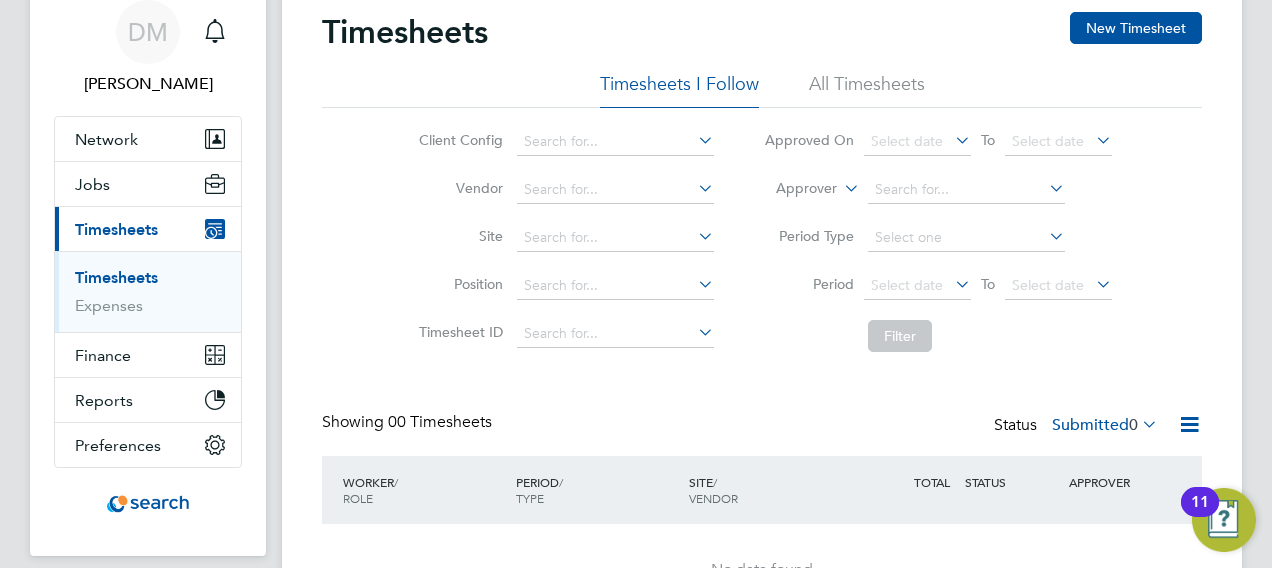 scroll, scrollTop: 36, scrollLeft: 0, axis: vertical 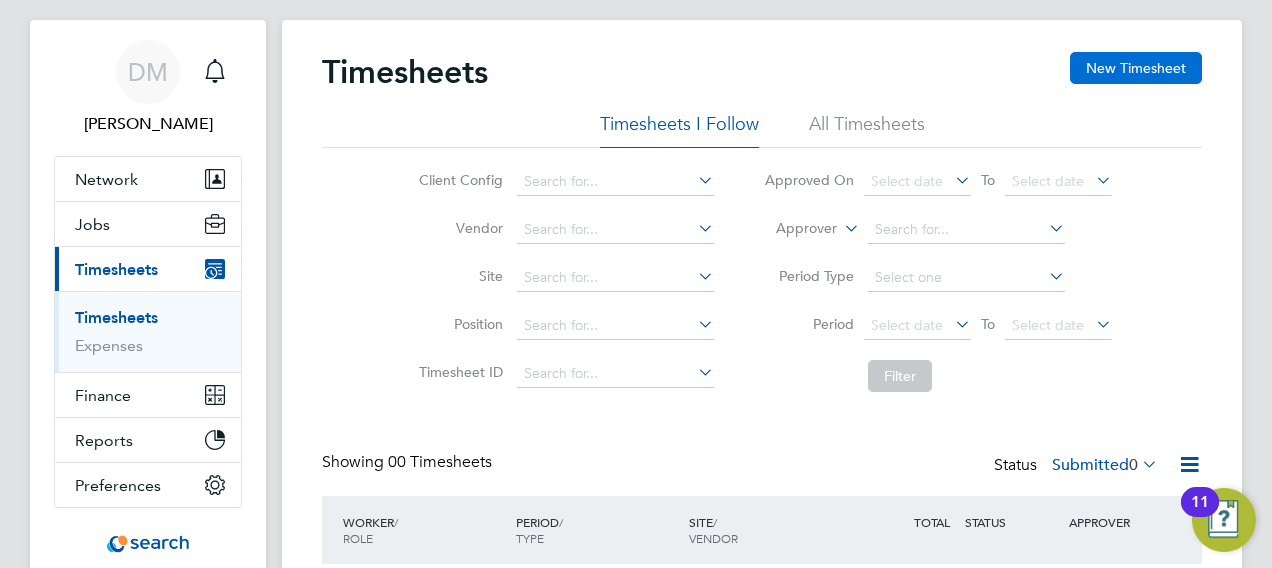 click on "New Timesheet" 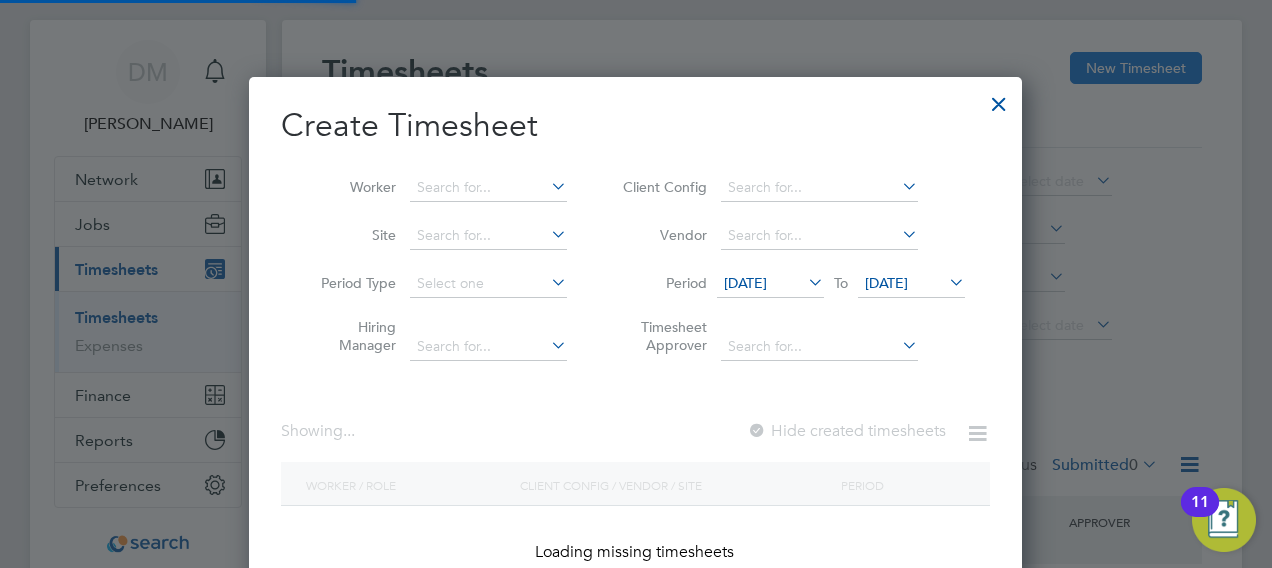 scroll, scrollTop: 10, scrollLeft: 9, axis: both 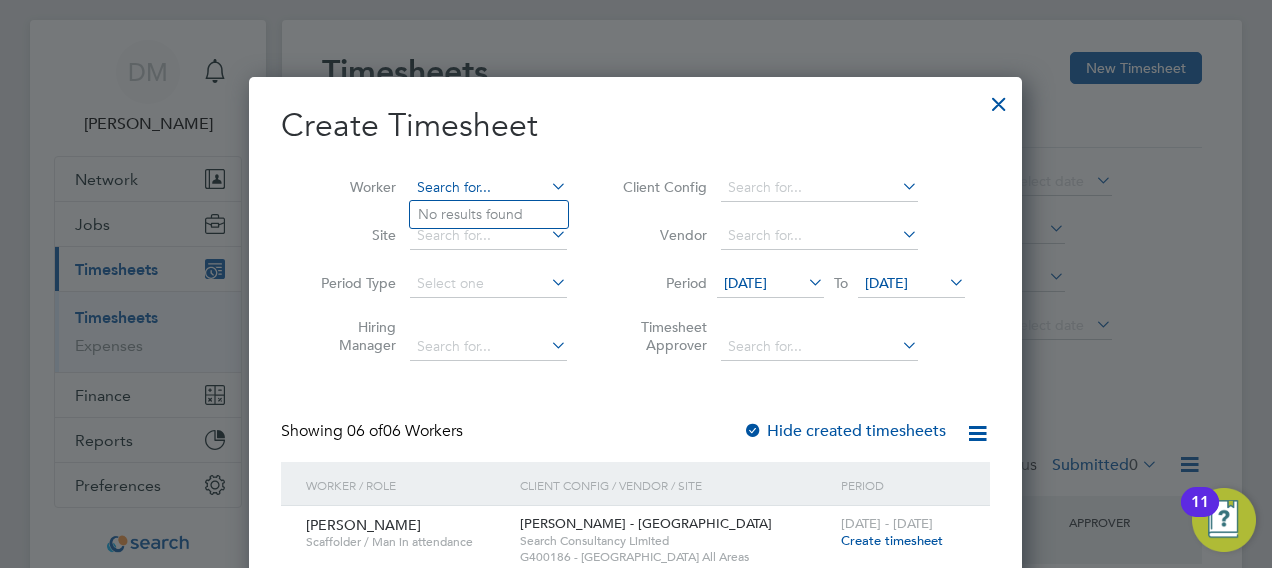 click at bounding box center (488, 188) 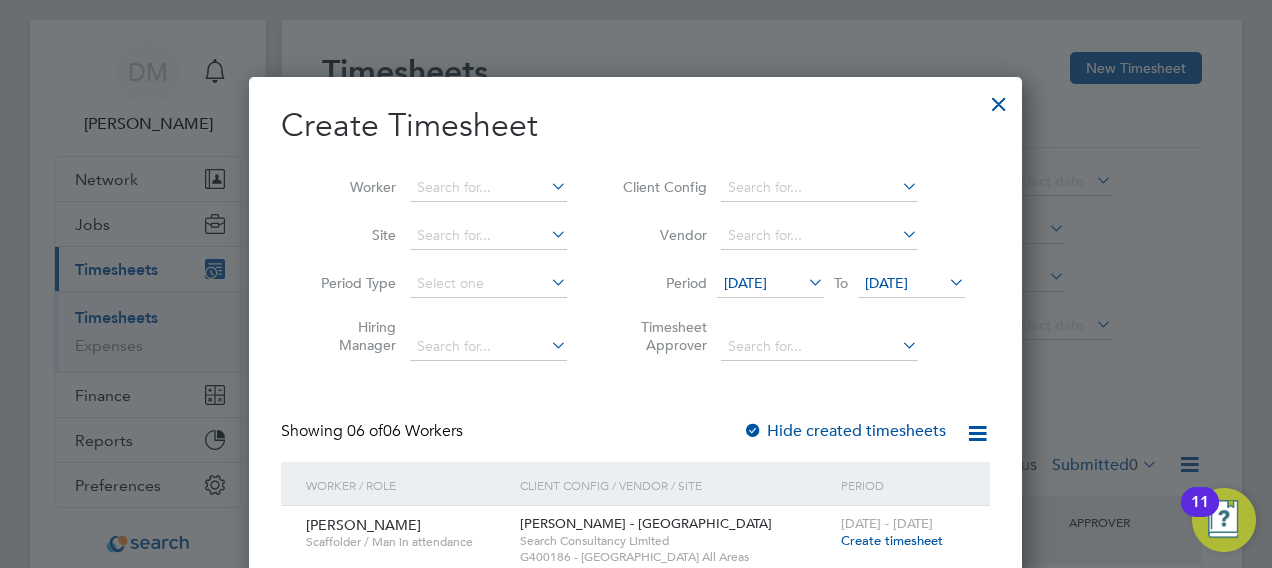 click at bounding box center (547, 186) 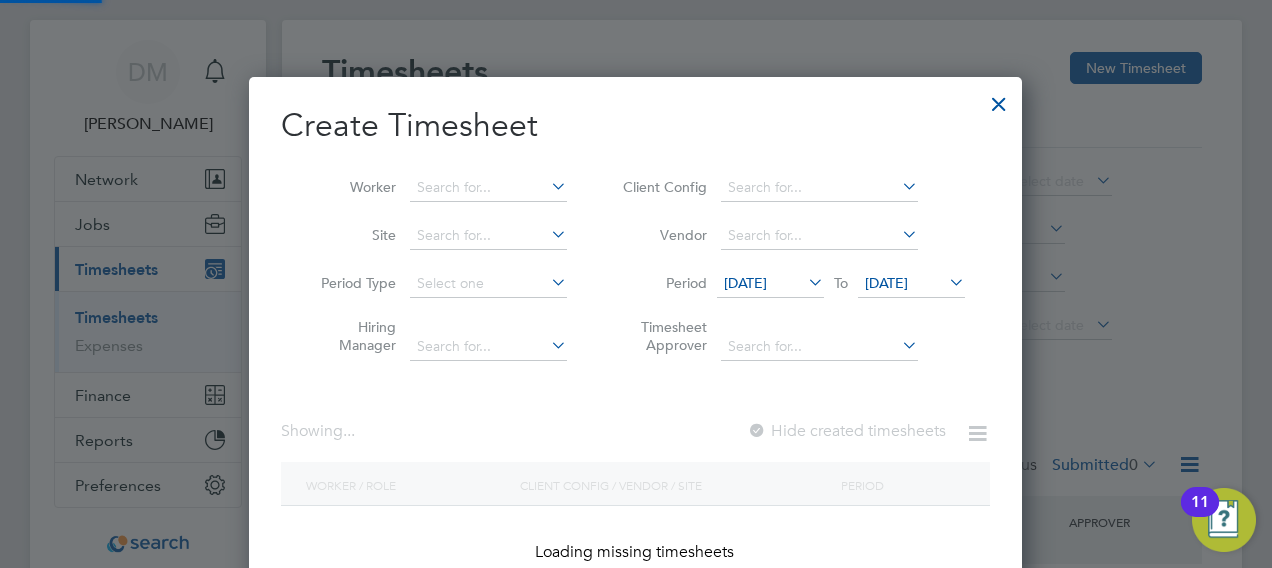 scroll, scrollTop: 10, scrollLeft: 9, axis: both 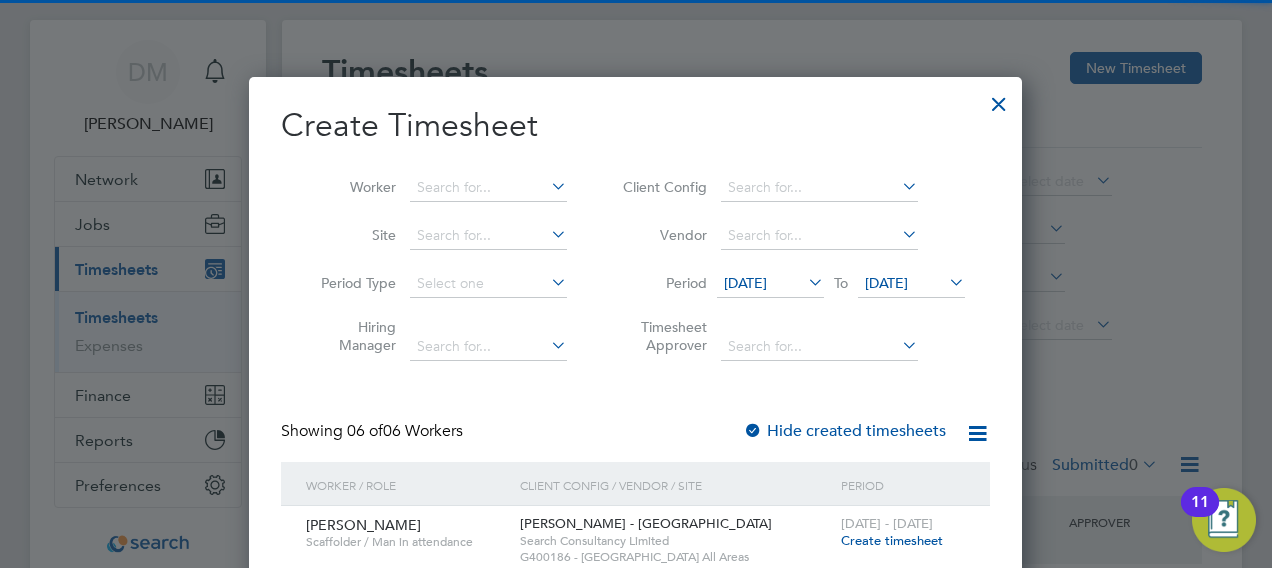 click on "Worker   Site   Period Type   Hiring Manager   Client Config   Vendor   Period
[DATE]
To
[DATE]
Timesheet Approver" at bounding box center (635, 262) 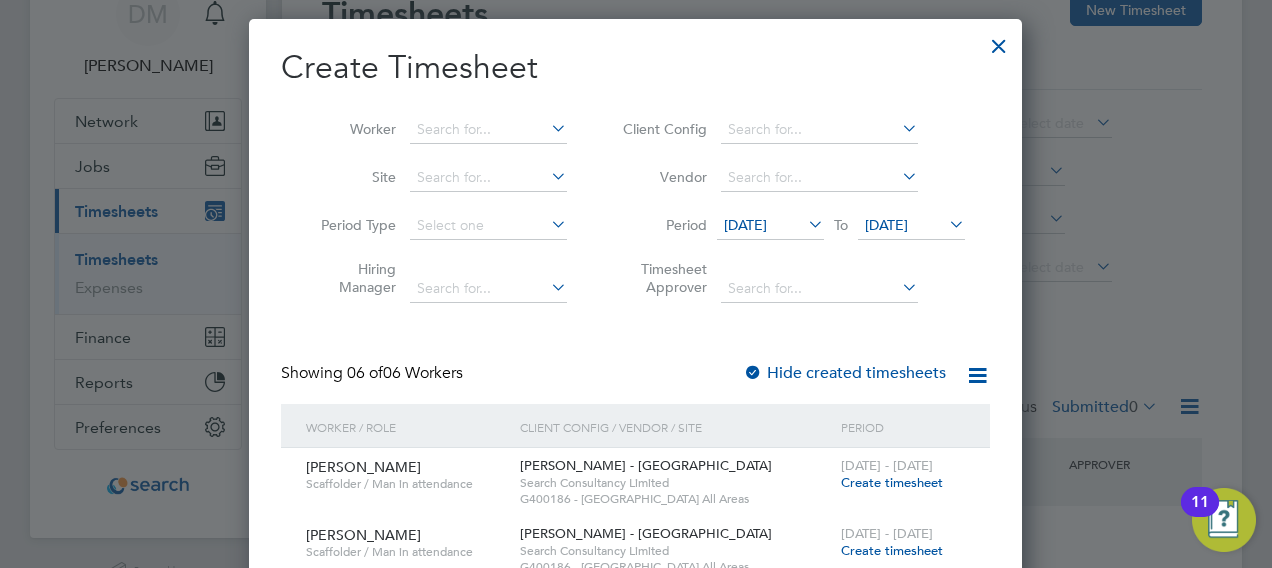 scroll, scrollTop: 54, scrollLeft: 0, axis: vertical 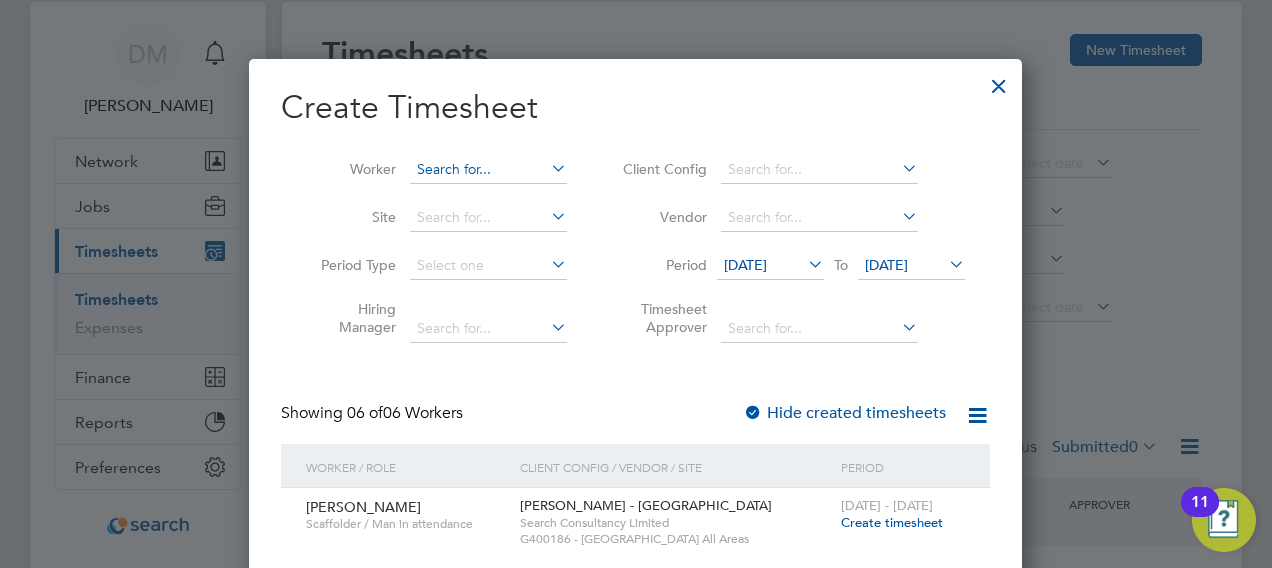 click at bounding box center [488, 170] 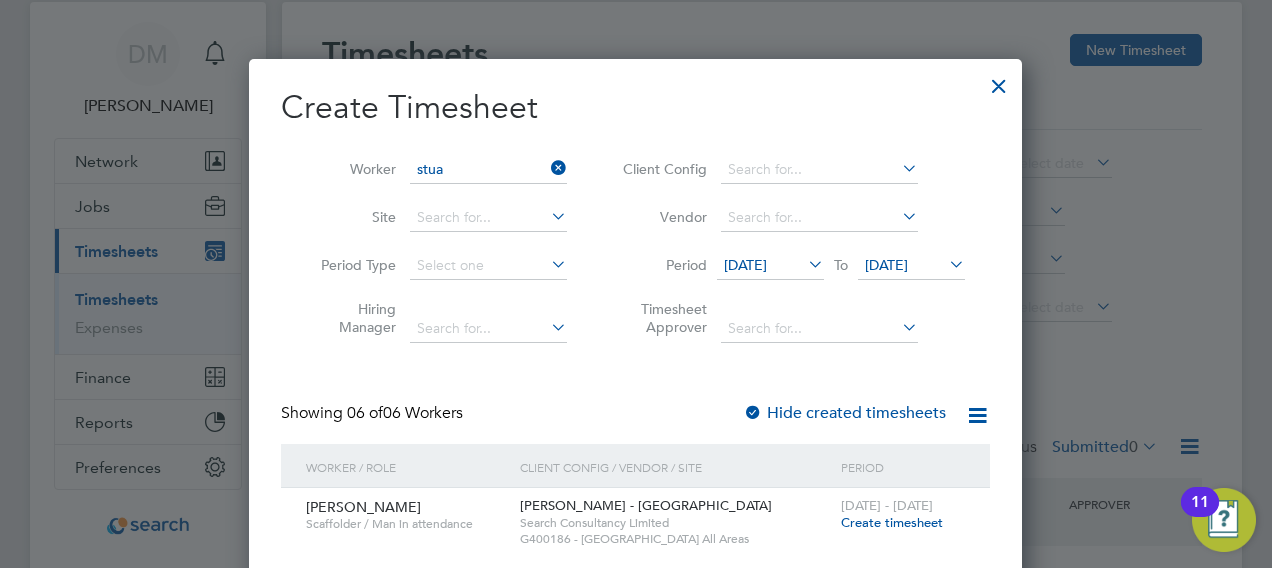 click on "Stua rt Snaddon" 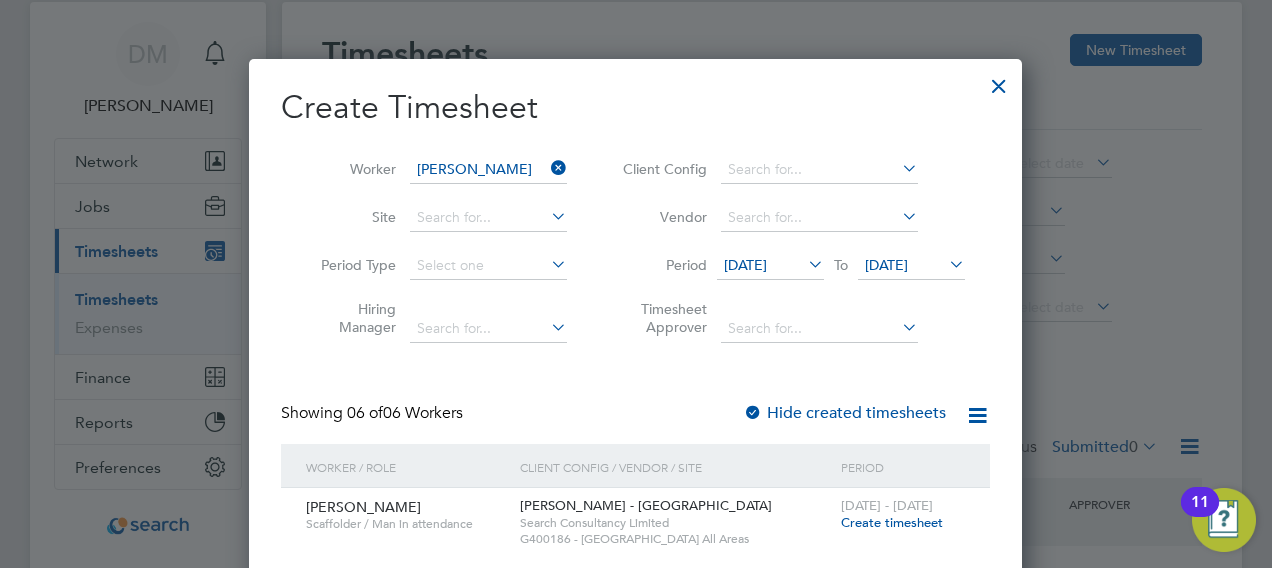 scroll, scrollTop: 10, scrollLeft: 9, axis: both 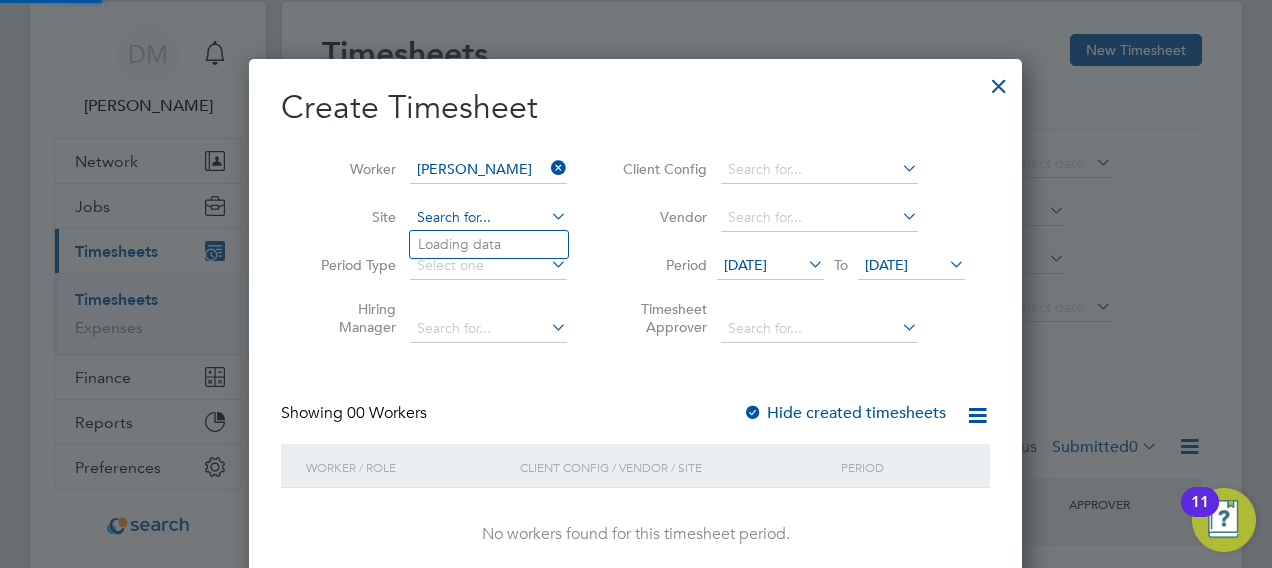 click at bounding box center (488, 218) 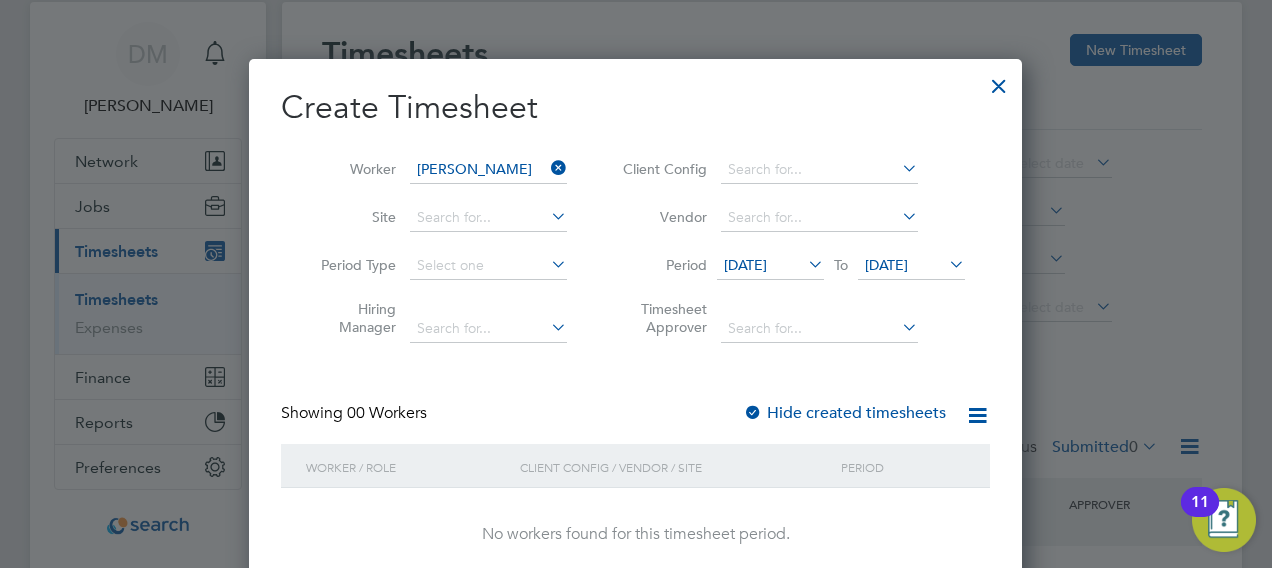 click on "Site" at bounding box center [436, 218] 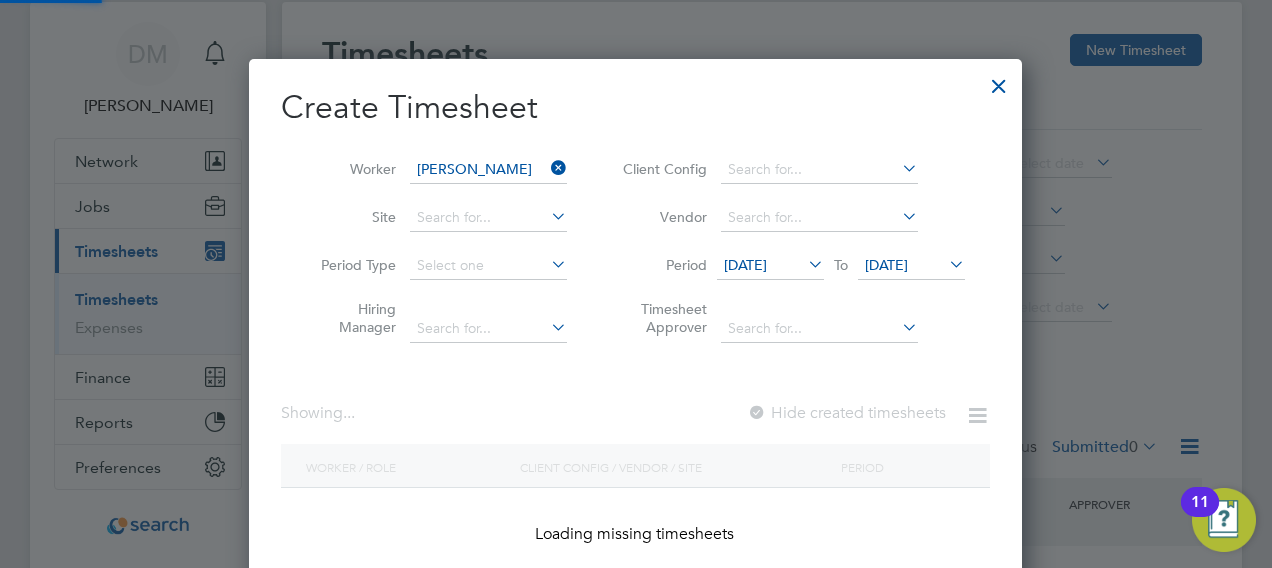 scroll, scrollTop: 10, scrollLeft: 9, axis: both 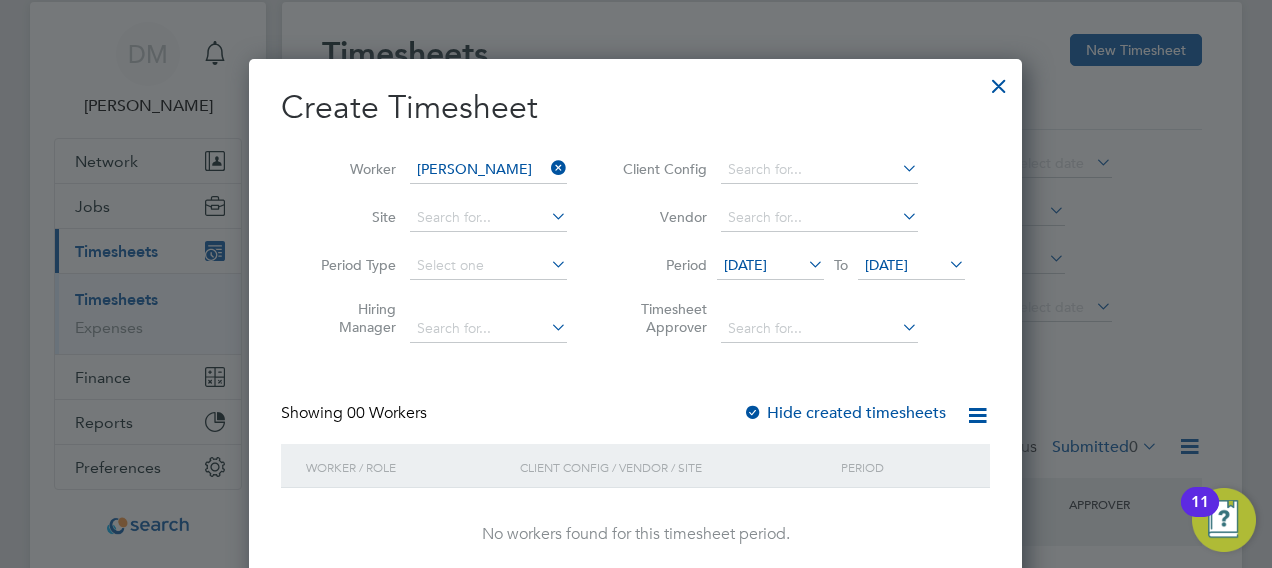 click at bounding box center (804, 264) 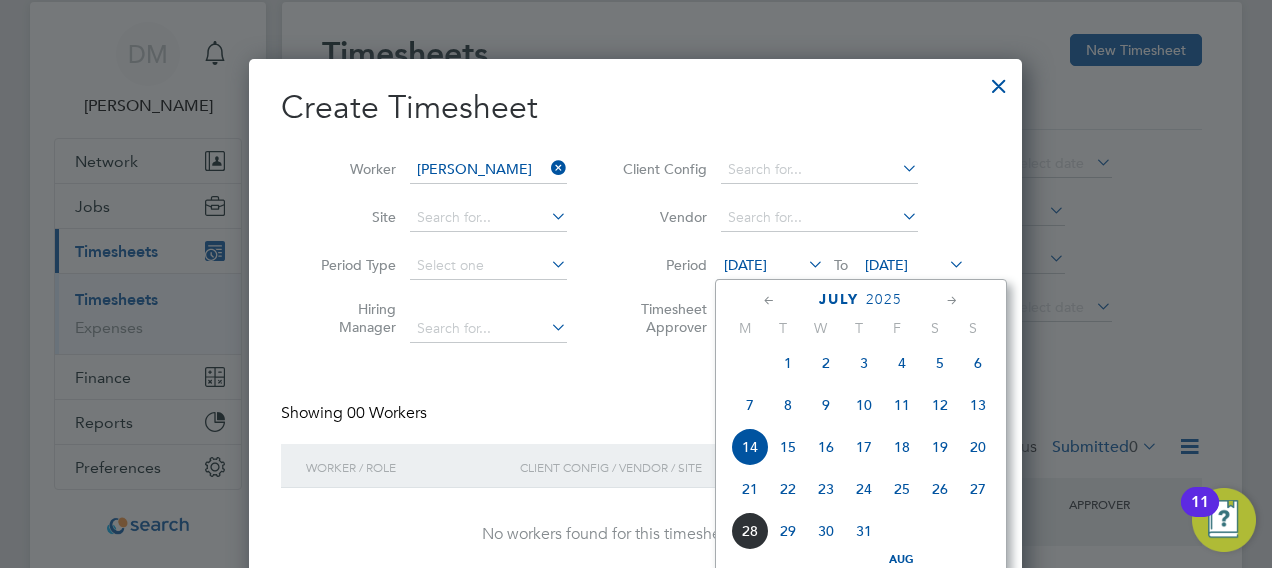click on "21" 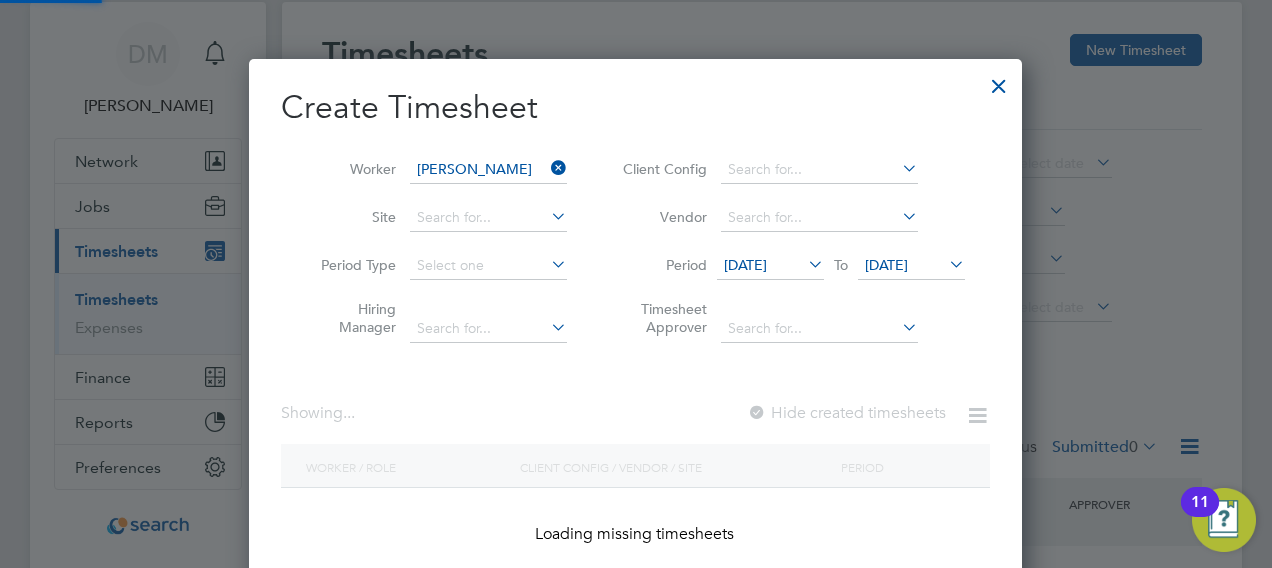scroll, scrollTop: 10, scrollLeft: 9, axis: both 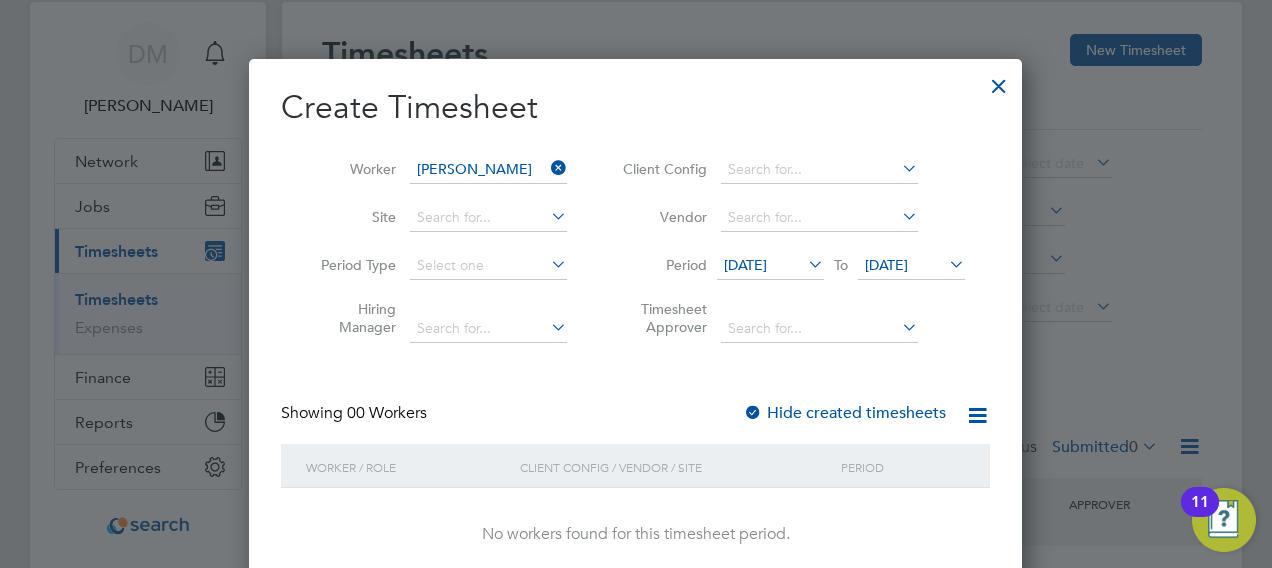 click at bounding box center [945, 264] 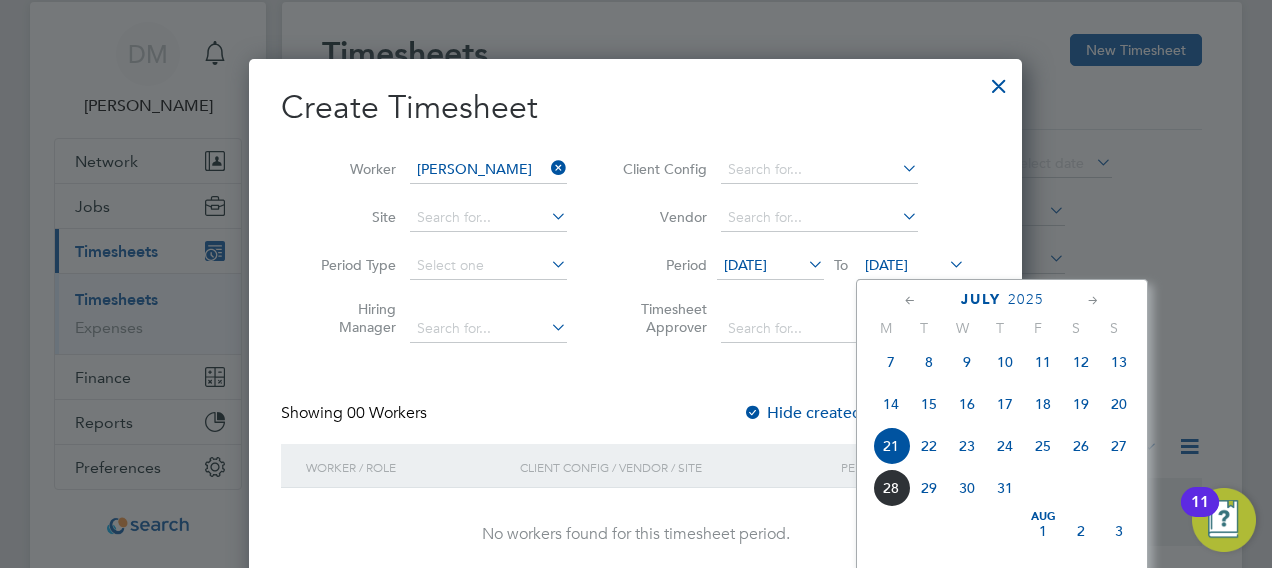click on "27" 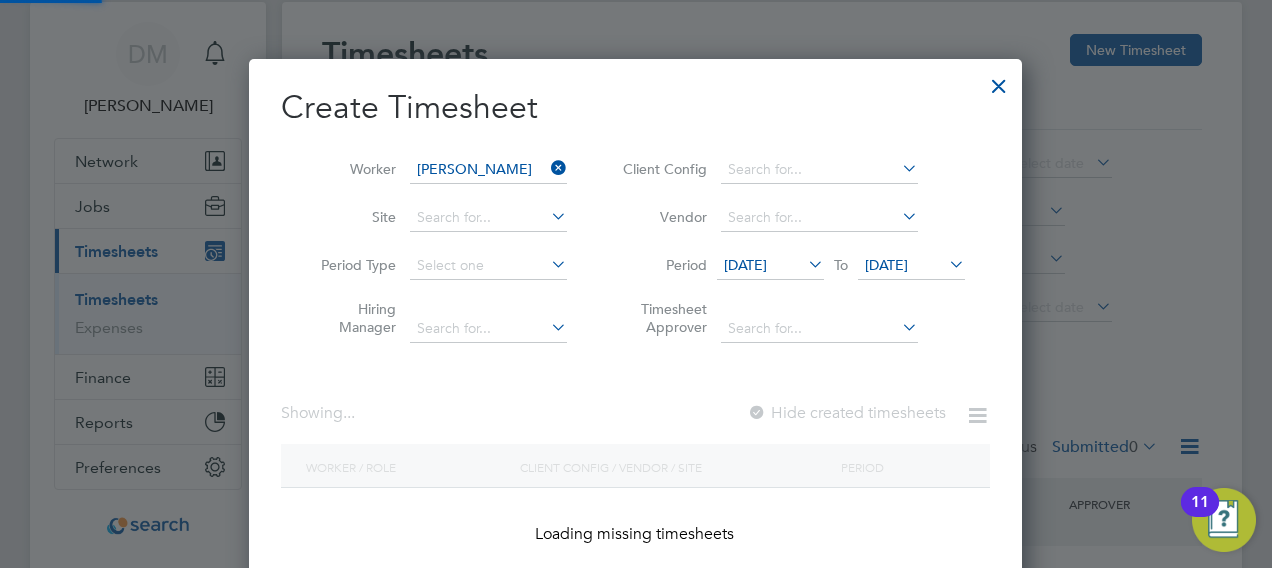 scroll, scrollTop: 10, scrollLeft: 9, axis: both 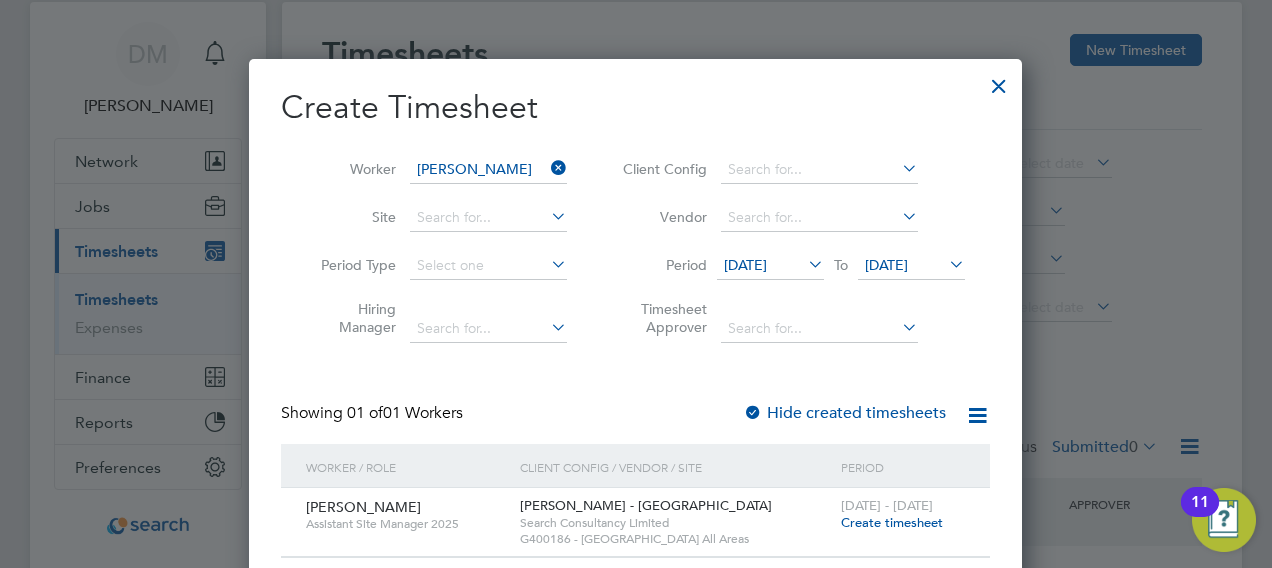 click on "Showing   01 of  01 Workers Hide created timesheets" at bounding box center (635, 423) 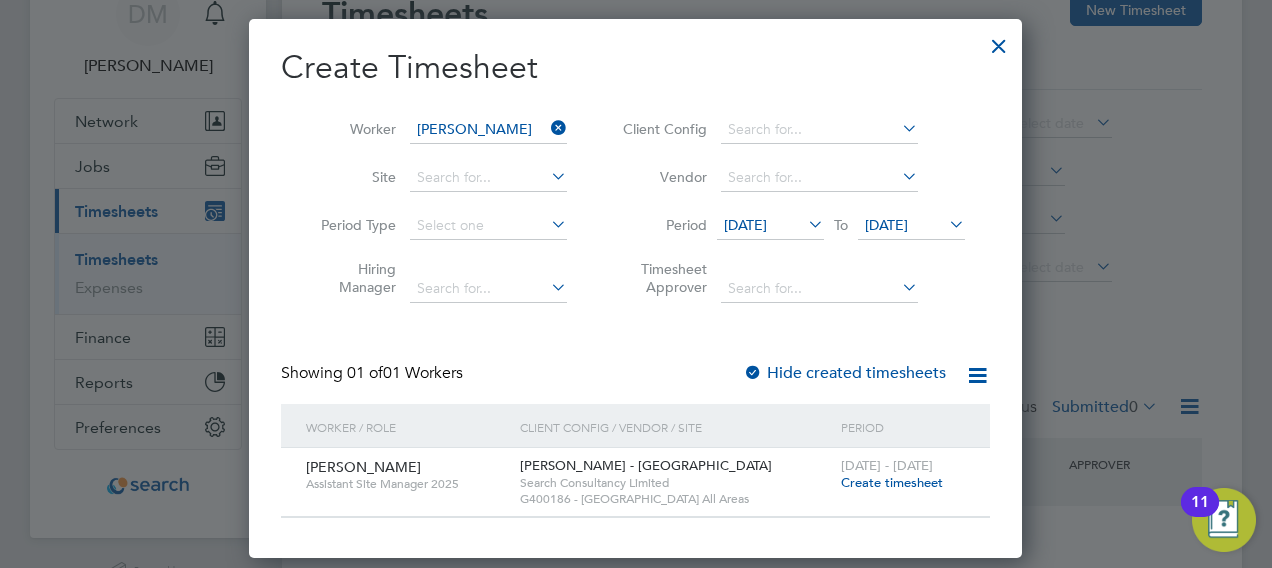 scroll, scrollTop: 134, scrollLeft: 0, axis: vertical 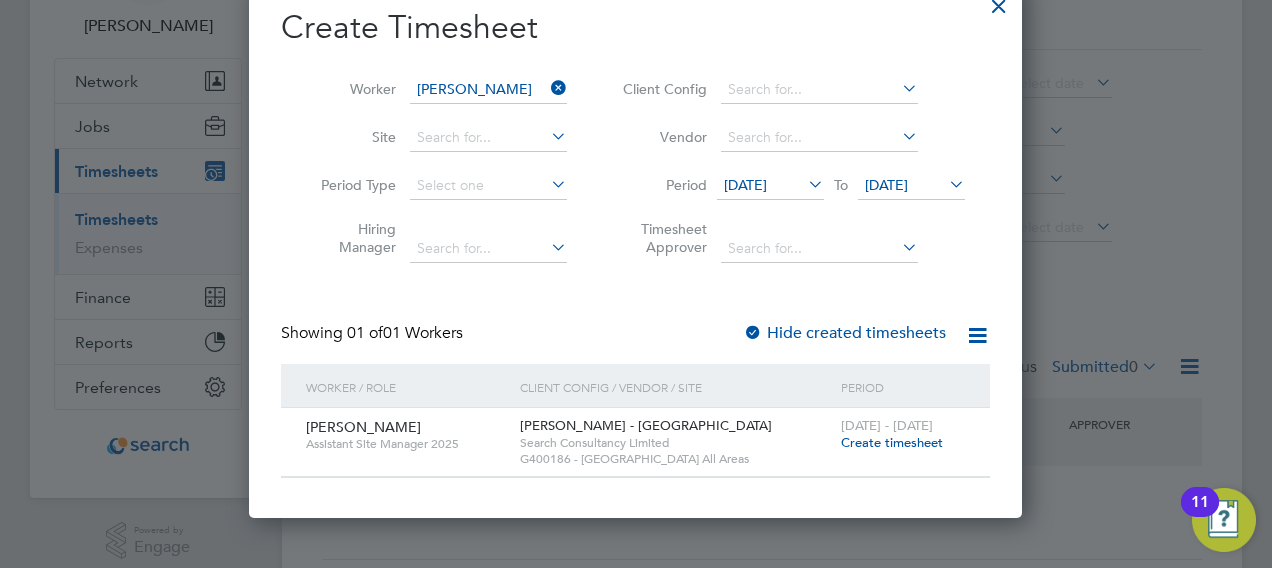 click on "Create timesheet" at bounding box center (892, 442) 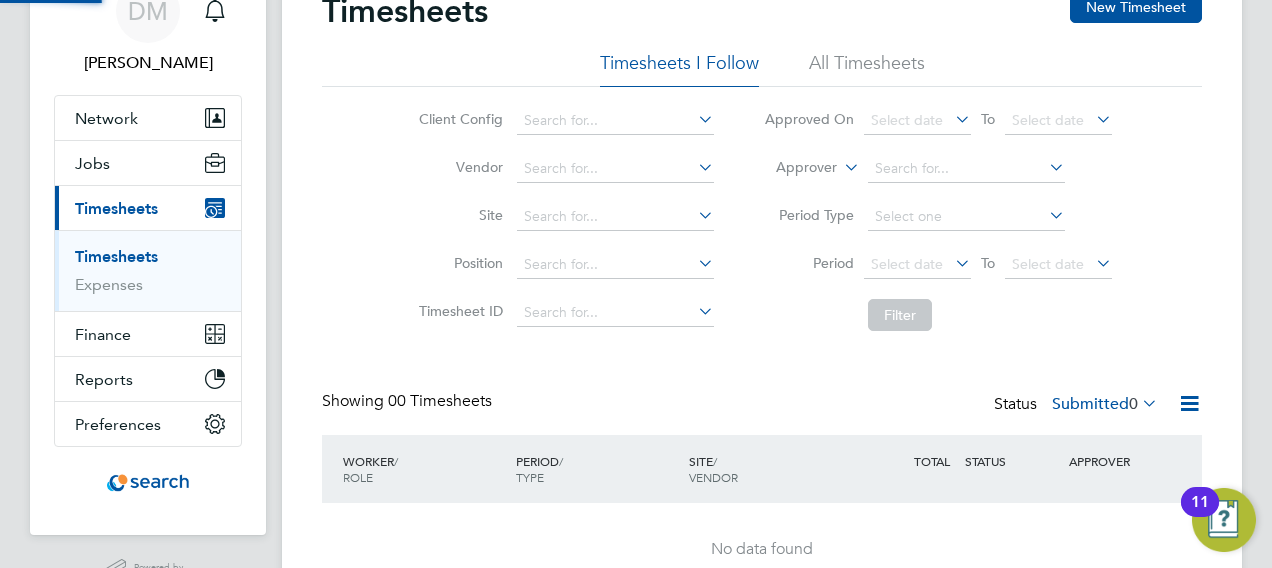 scroll, scrollTop: 58, scrollLeft: 0, axis: vertical 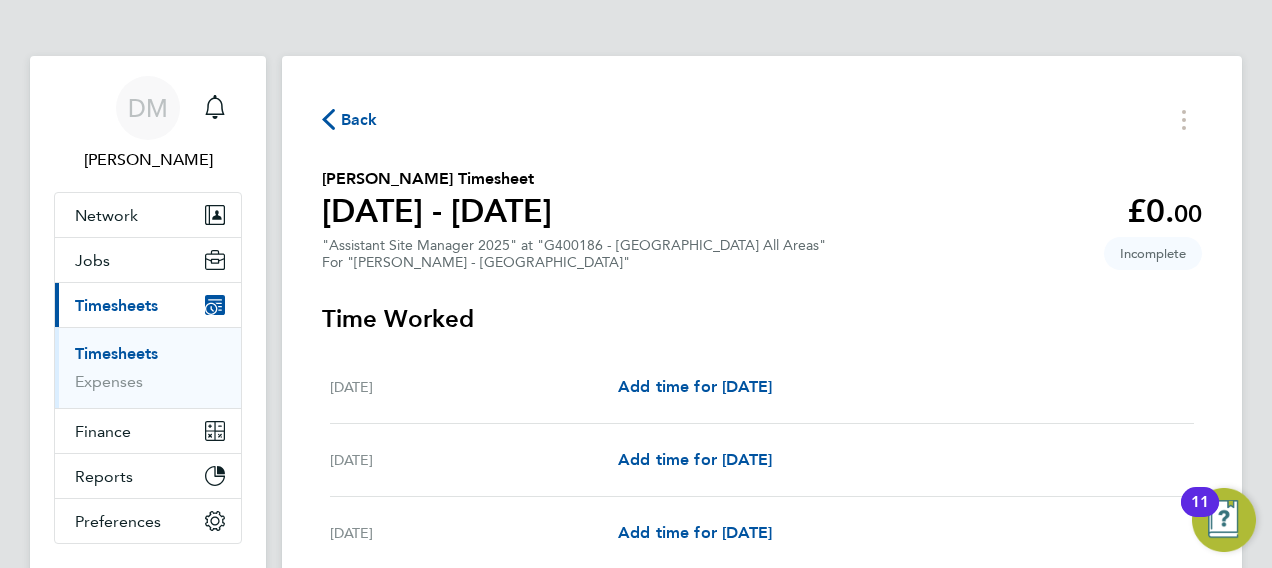 click on "Time Worked" at bounding box center (762, 319) 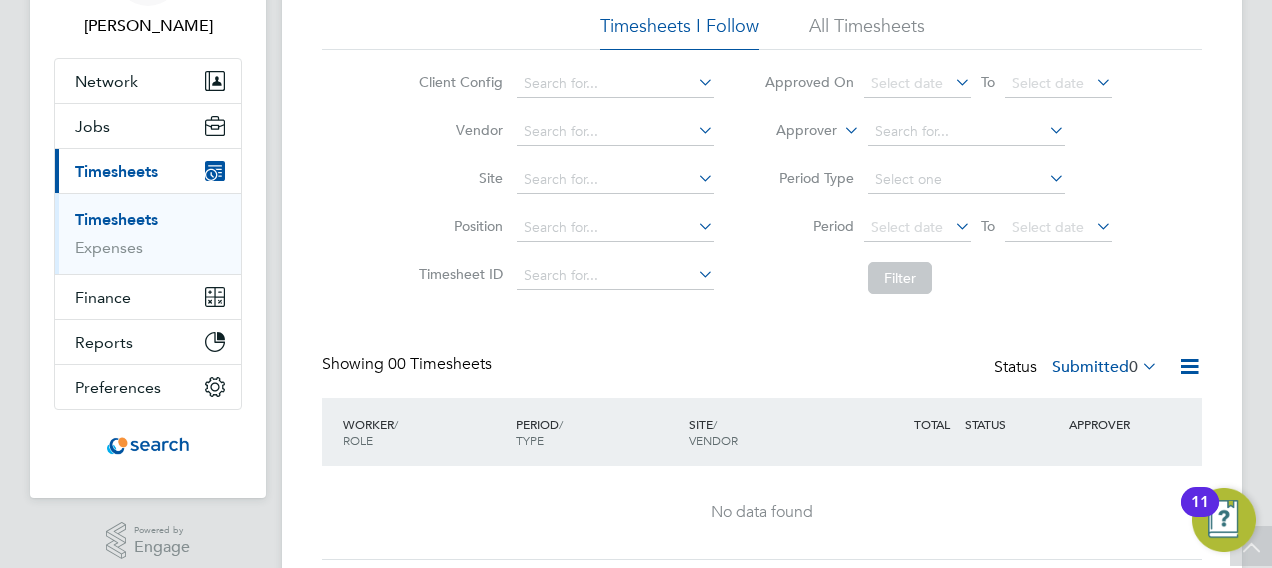 click on "[PERSON_NAME]   Notifications
Applications:   Network
Team Members   Businesses   Sites   Workers   Contacts   Jobs
Positions   Vacancies   Placements   Current page:   Timesheets
Timesheets   Expenses   Finance
Invoices & Credit Notes   Statements   Payments   Reports
Margin Report   CIS Reports   Report Downloads   Preferences
My Business   Doc. Requirements   Notifications   VMS Configurations   Activity Logs
.st0{fill:#C0C1C2;}
Powered by Engage Timesheets New Timesheet Timesheets I Follow All Timesheets Client Config   Vendor   Site   Position   Timesheet ID   Approved On
Select date
To
Select date
Approver     Period Type   Period
Select date
To
Select date
Filter   0" at bounding box center (636, 249) 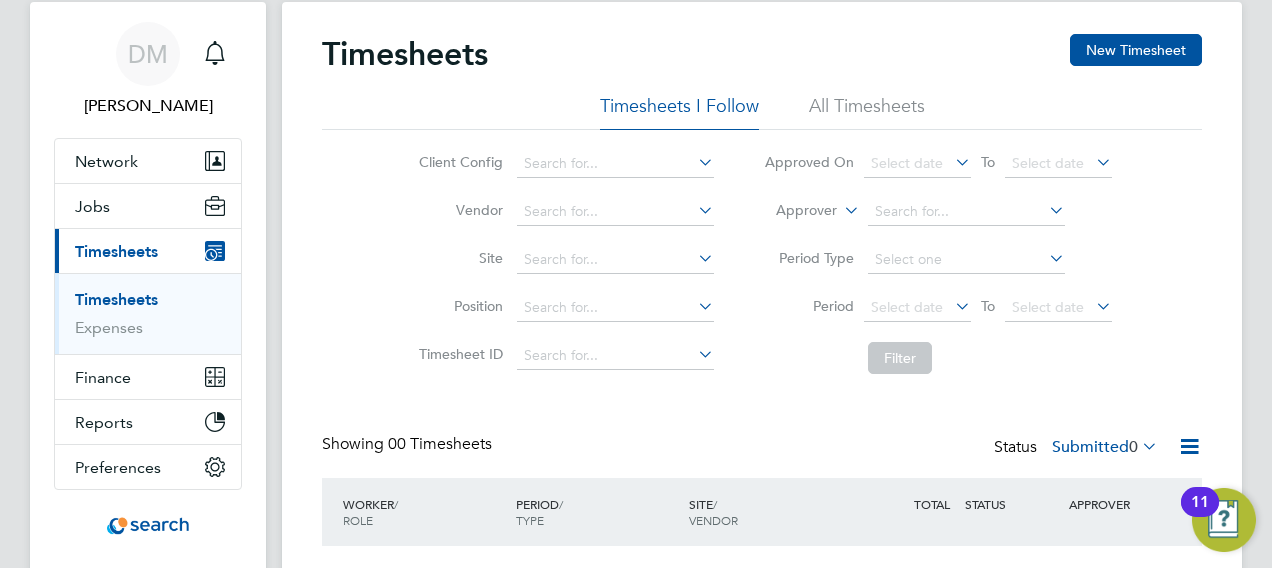 scroll, scrollTop: 14, scrollLeft: 0, axis: vertical 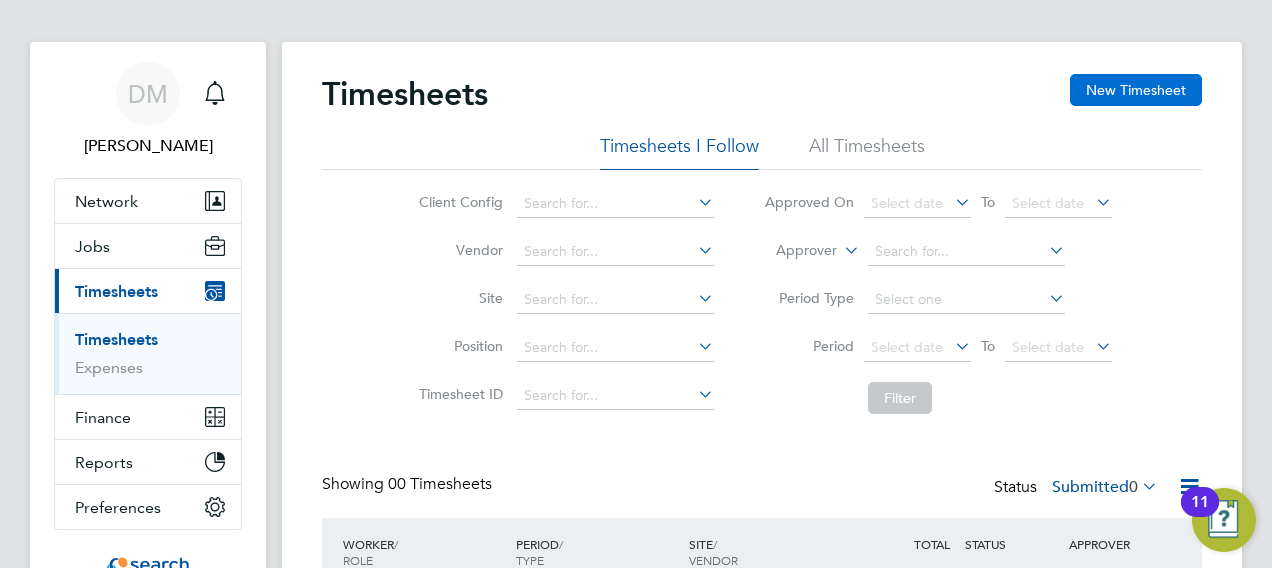 click on "New Timesheet" 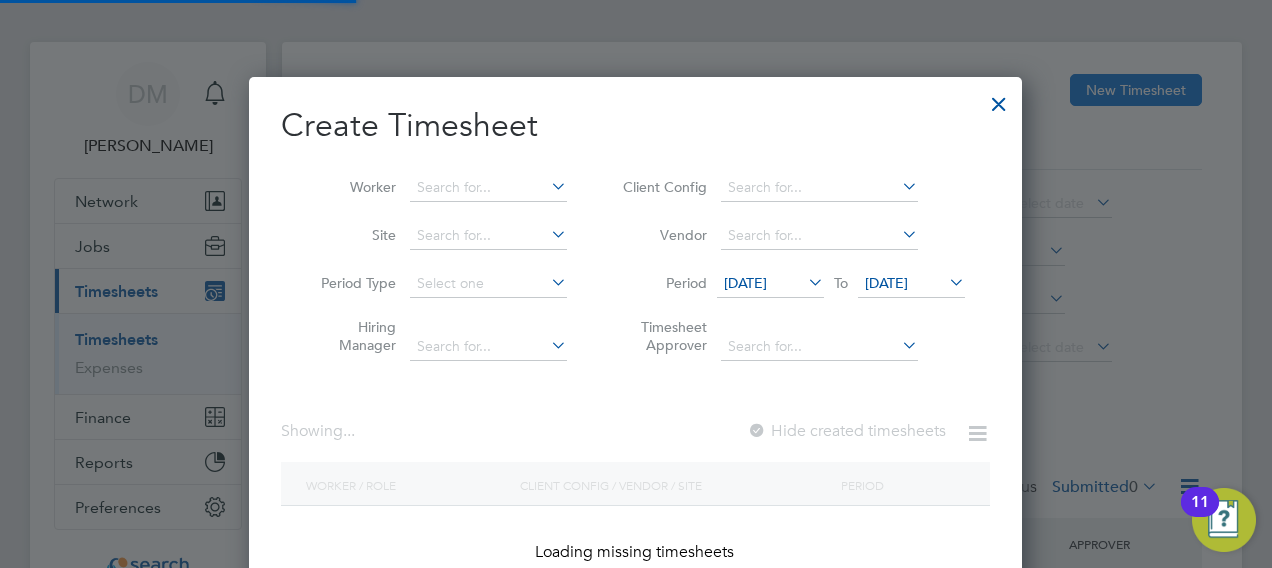 scroll, scrollTop: 10, scrollLeft: 9, axis: both 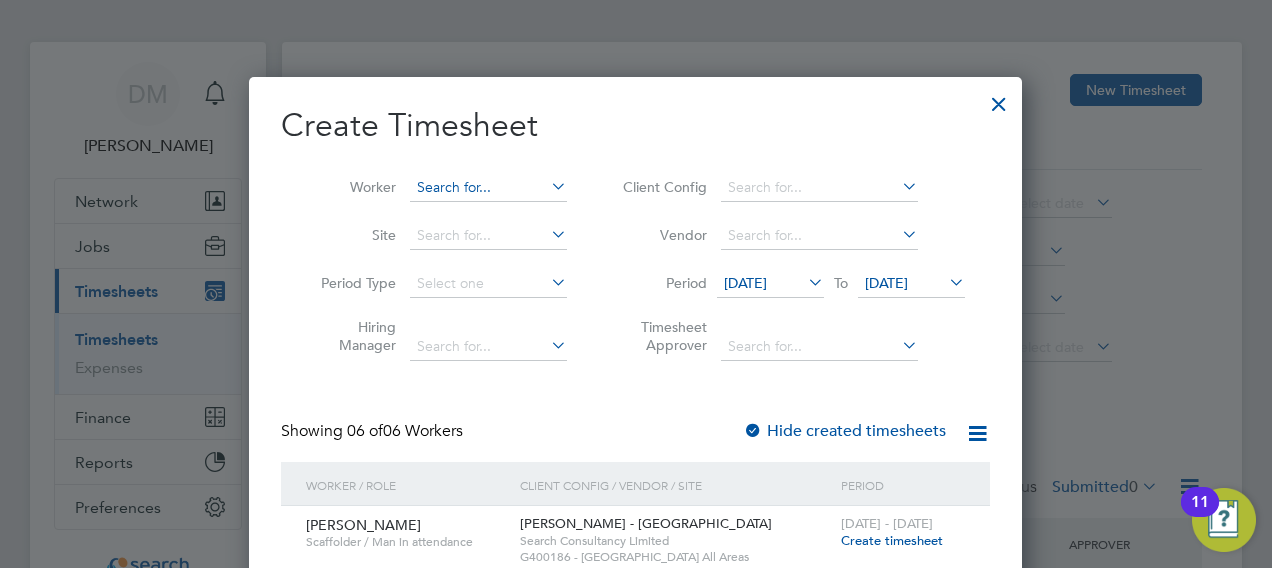 click at bounding box center [488, 188] 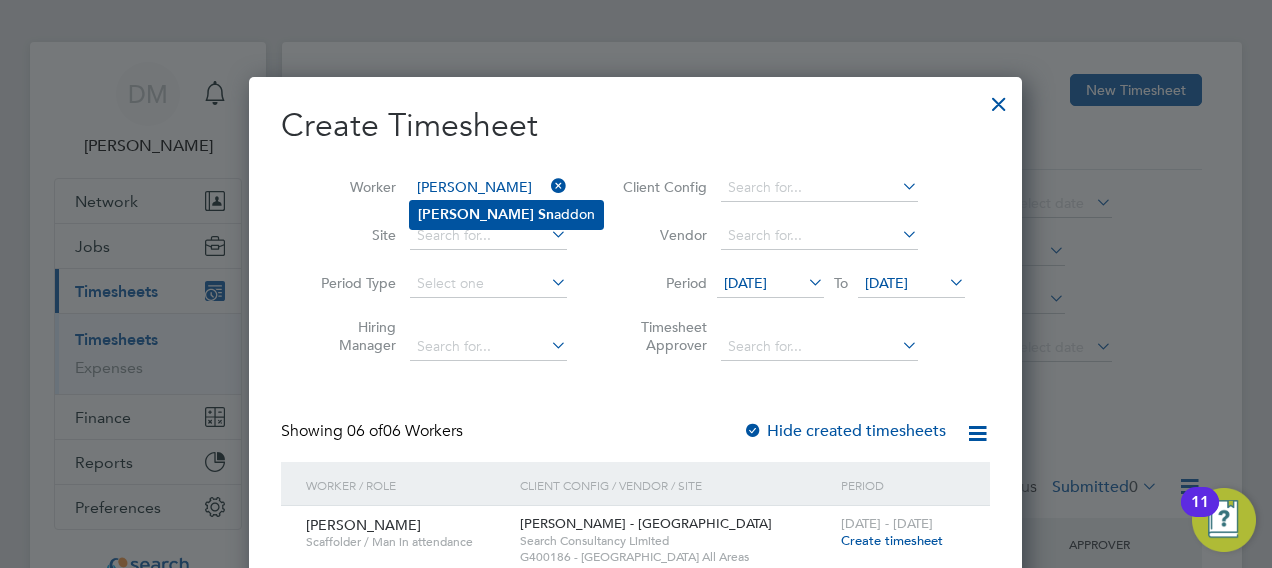 click on "Sn" 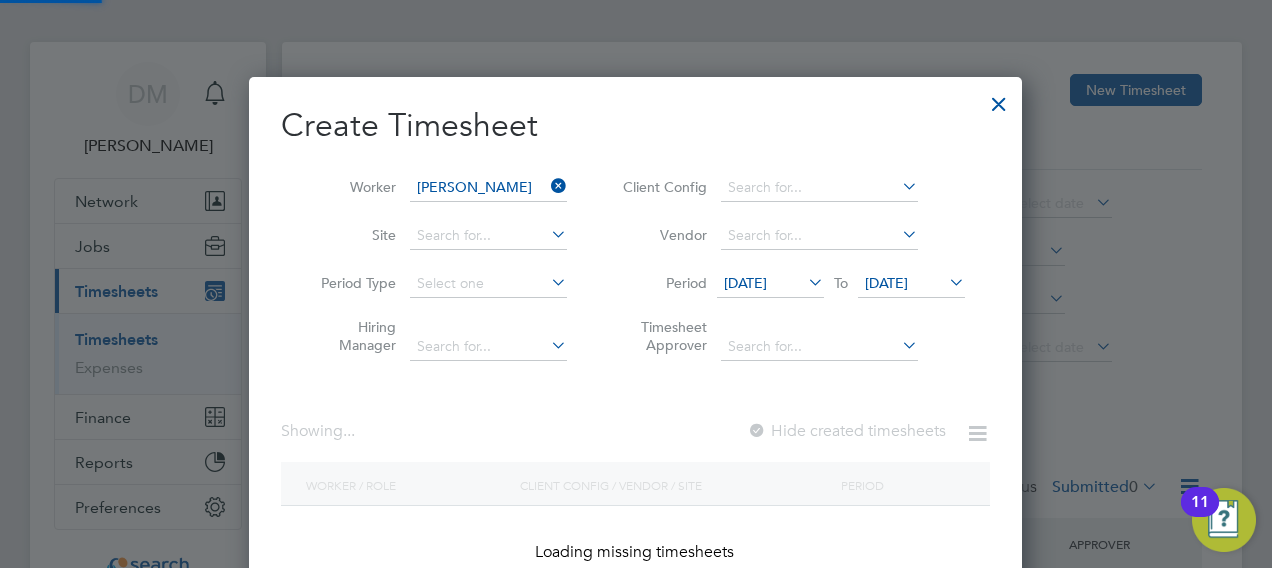 scroll, scrollTop: 10, scrollLeft: 9, axis: both 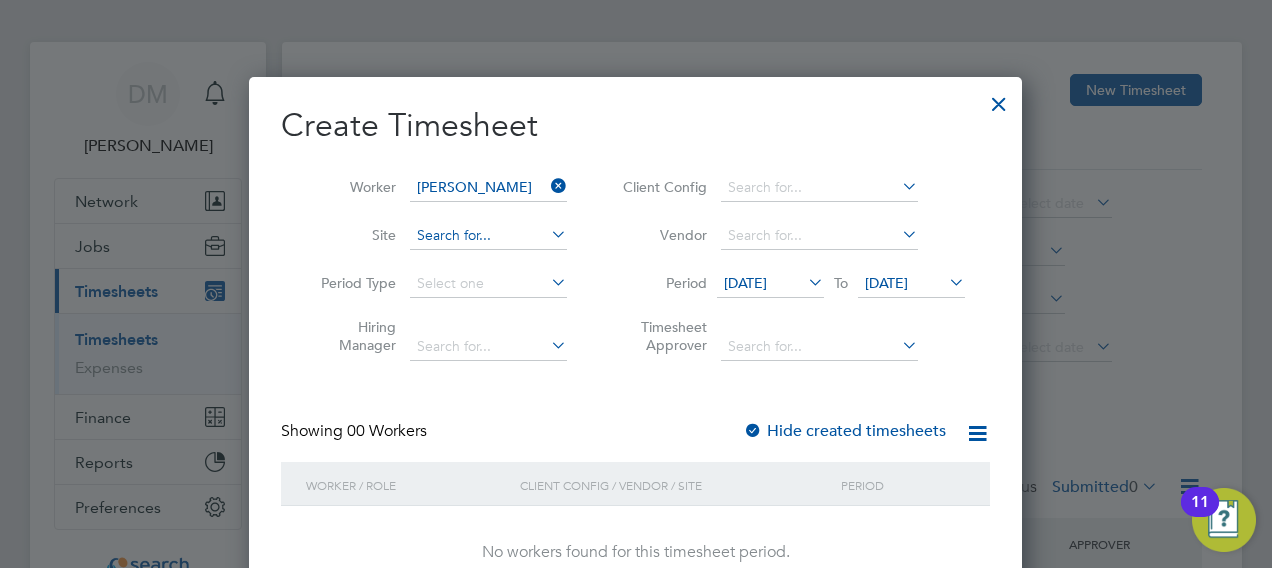 click at bounding box center [488, 236] 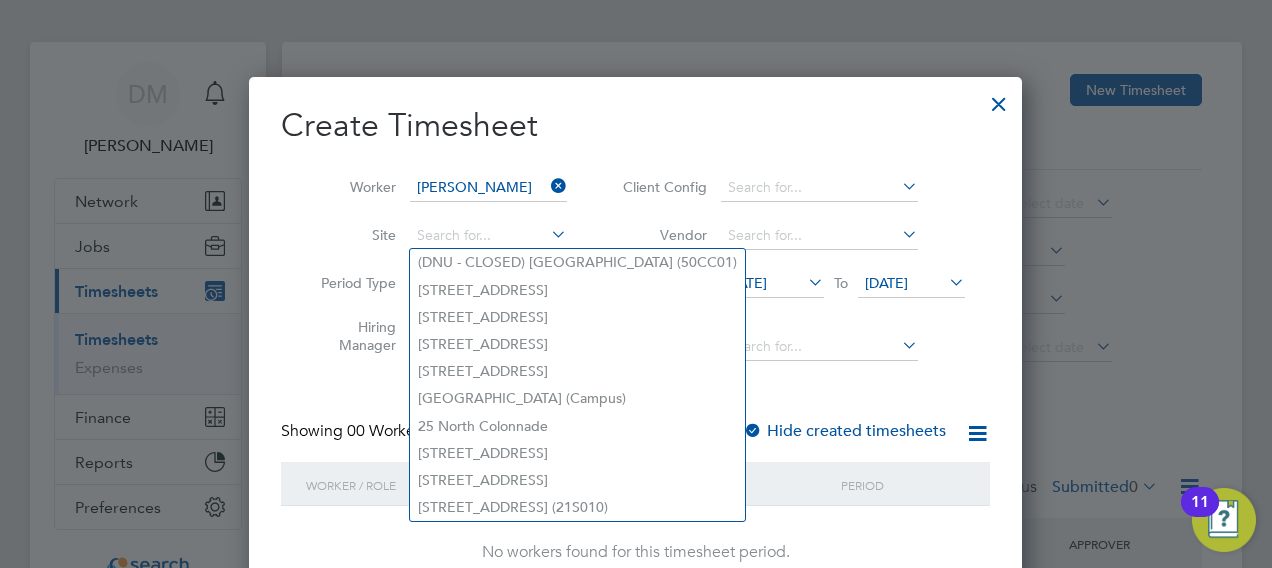 click on "Site" at bounding box center [436, 236] 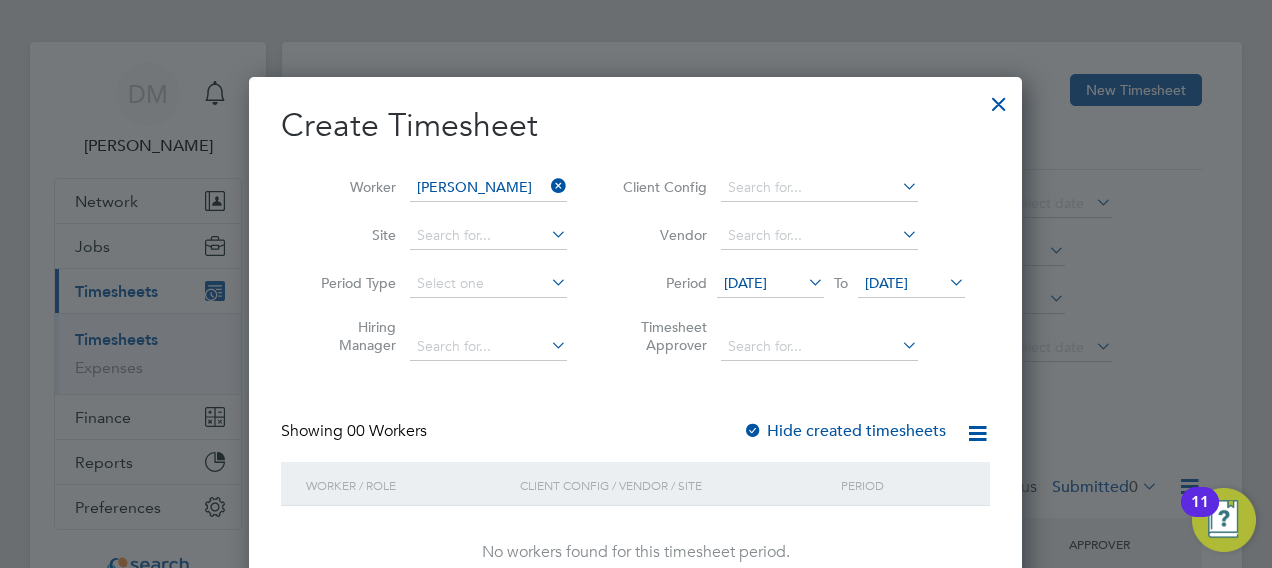 click on "Create Timesheet Worker   [PERSON_NAME] Site   Period Type   Hiring Manager   Client Config   Vendor   Period
[DATE]
To
[DATE]
Timesheet Approver   Showing   00 Workers Hide created timesheets Worker / Role Client Config / Vendor / Site Period No workers found for this timesheet period. Show   more" at bounding box center (635, 352) 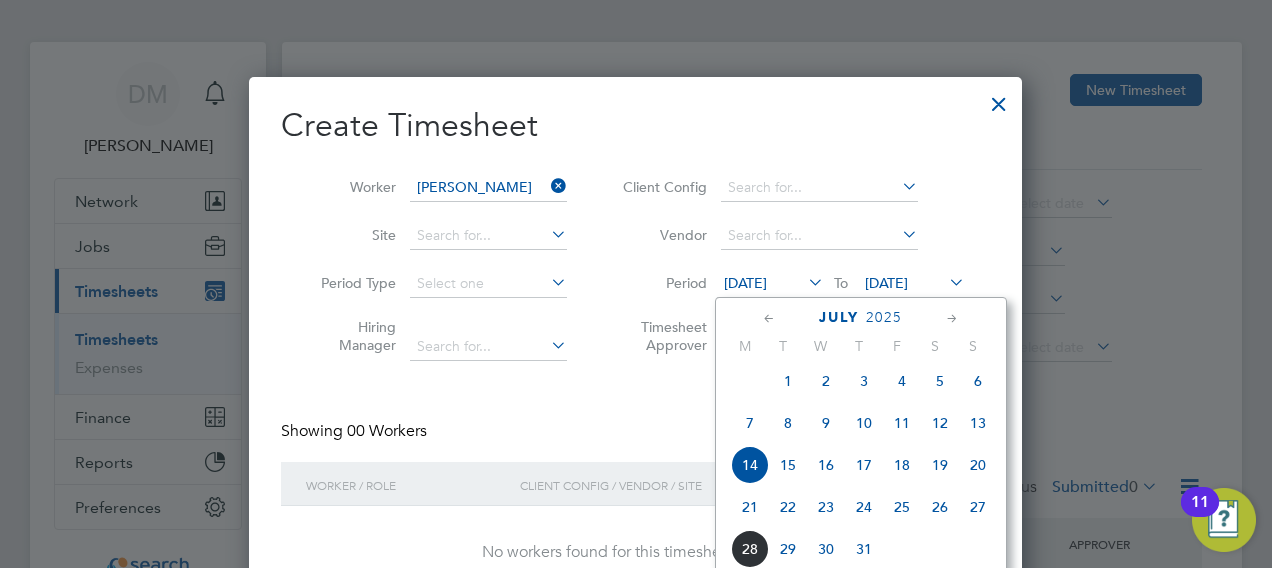 click on "21" 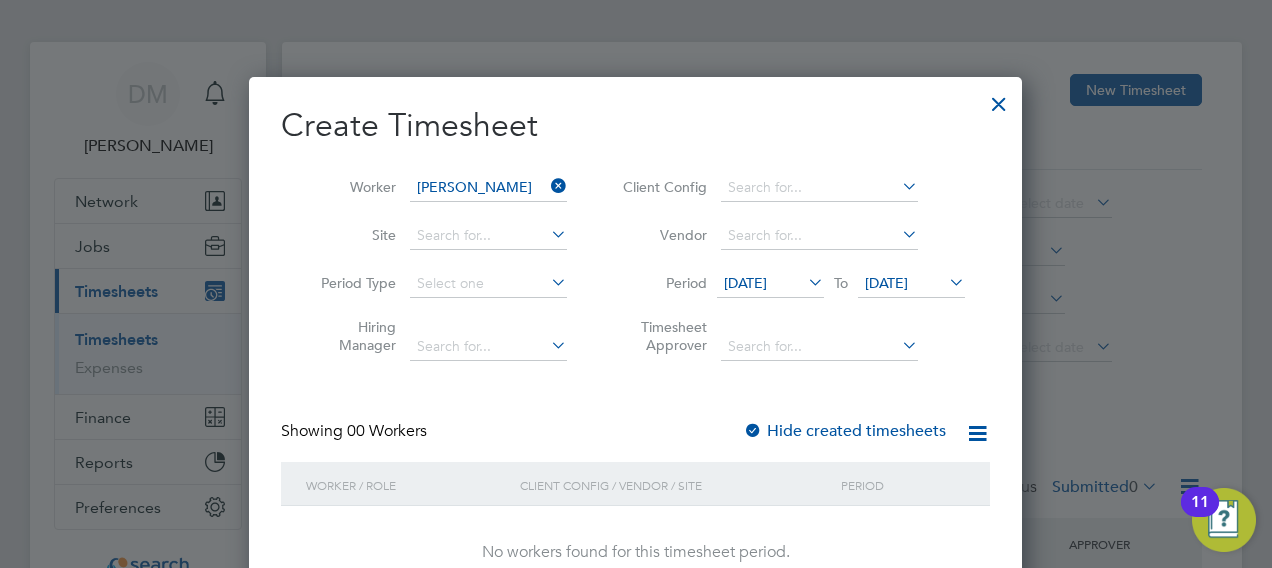 click at bounding box center [945, 282] 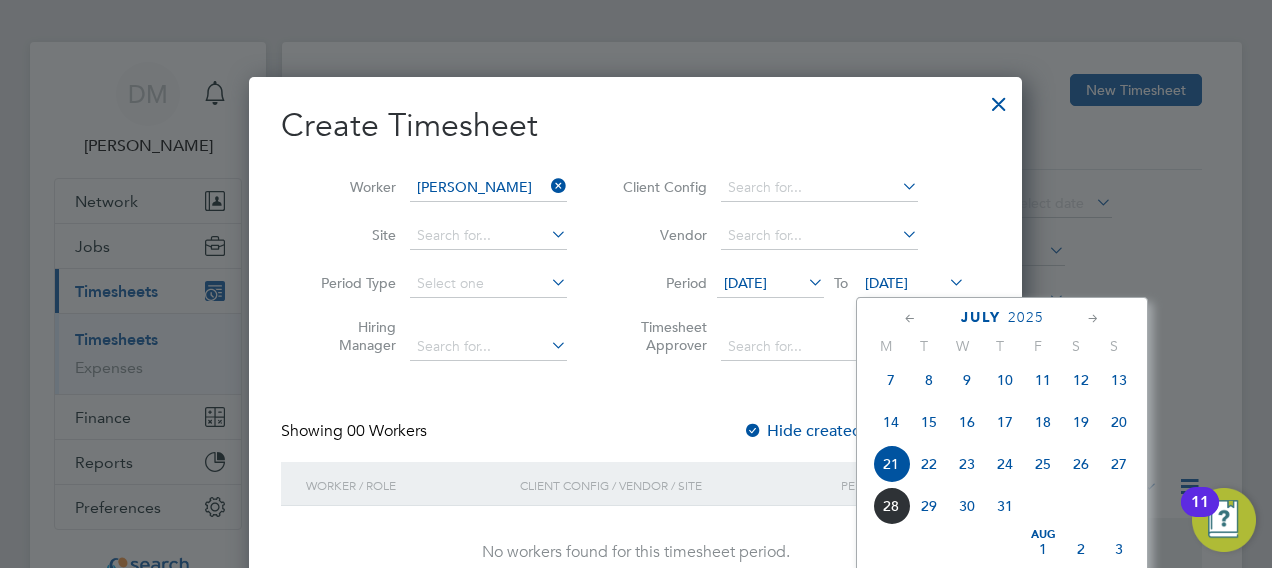 click on "27" 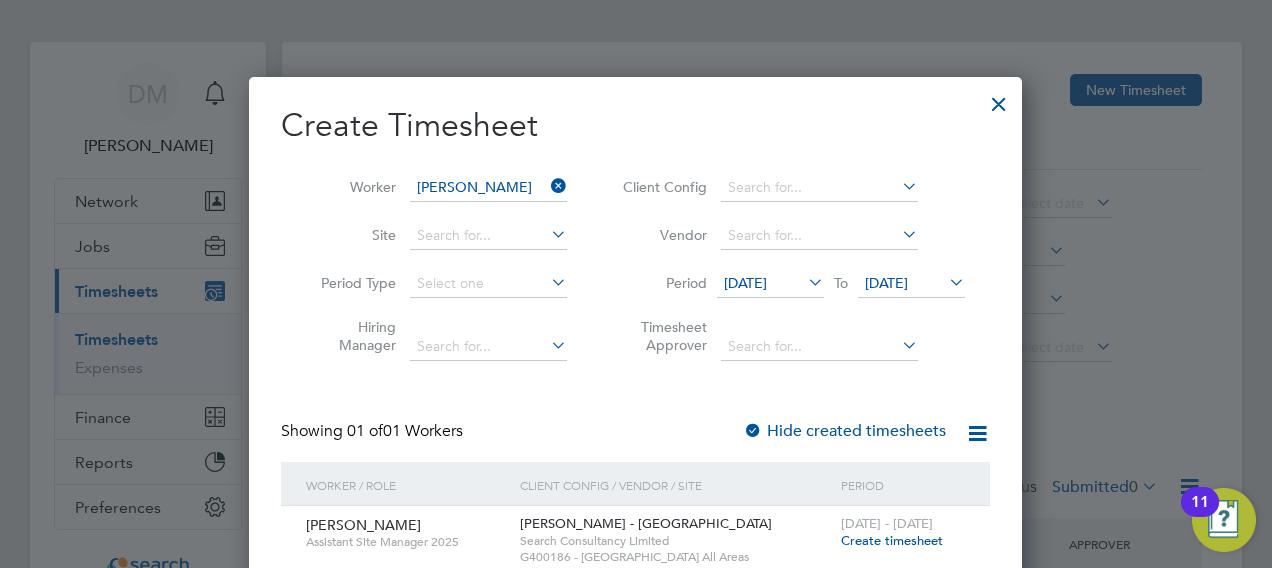 click on "Create timesheet" at bounding box center [892, 540] 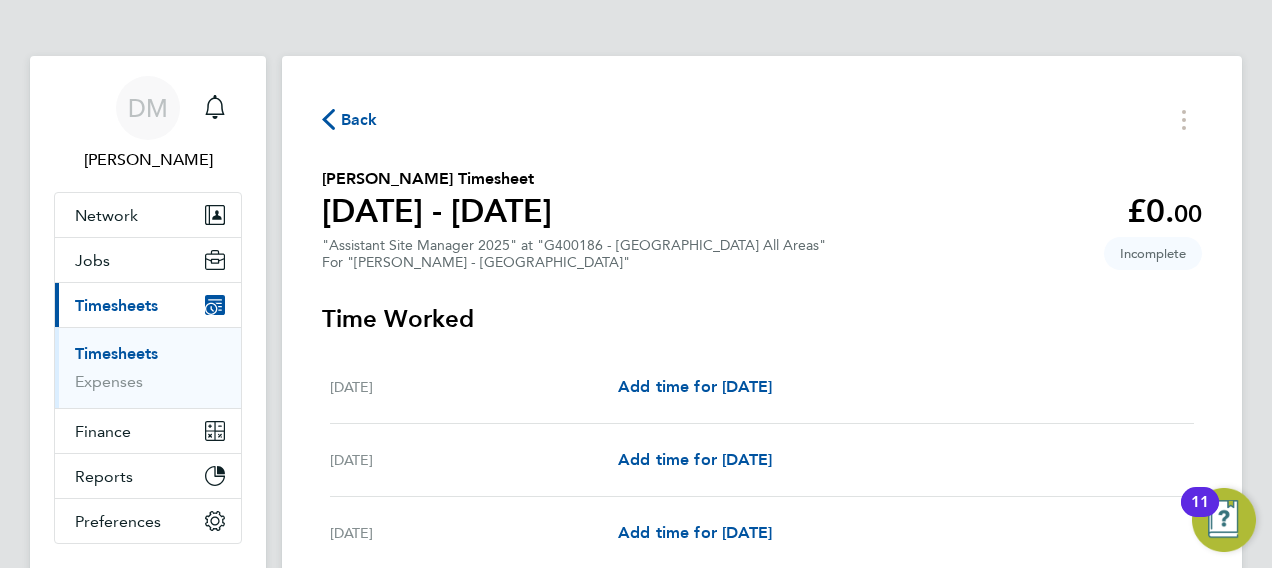 type 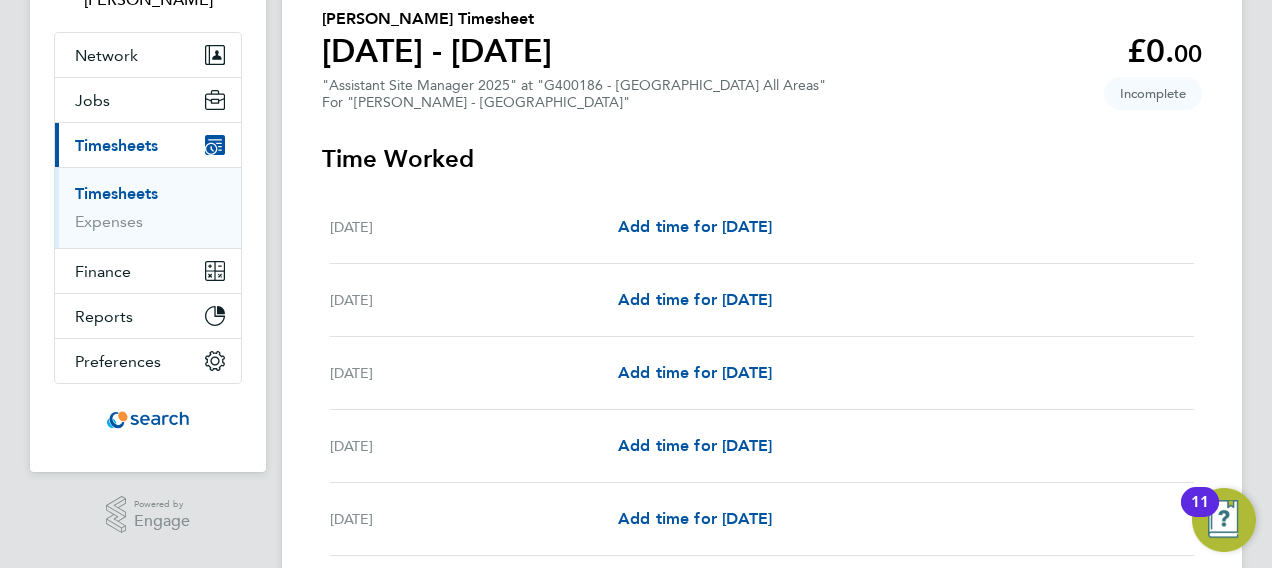 drag, startPoint x: 320, startPoint y: 45, endPoint x: 658, endPoint y: 46, distance: 338.00146 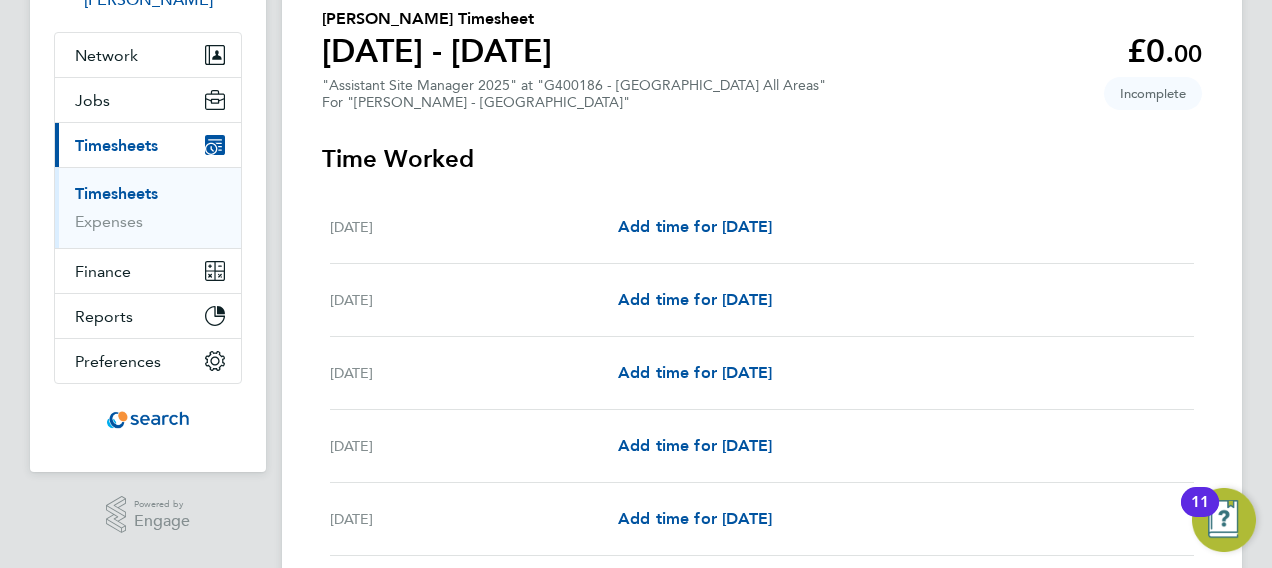 scroll, scrollTop: 14, scrollLeft: 0, axis: vertical 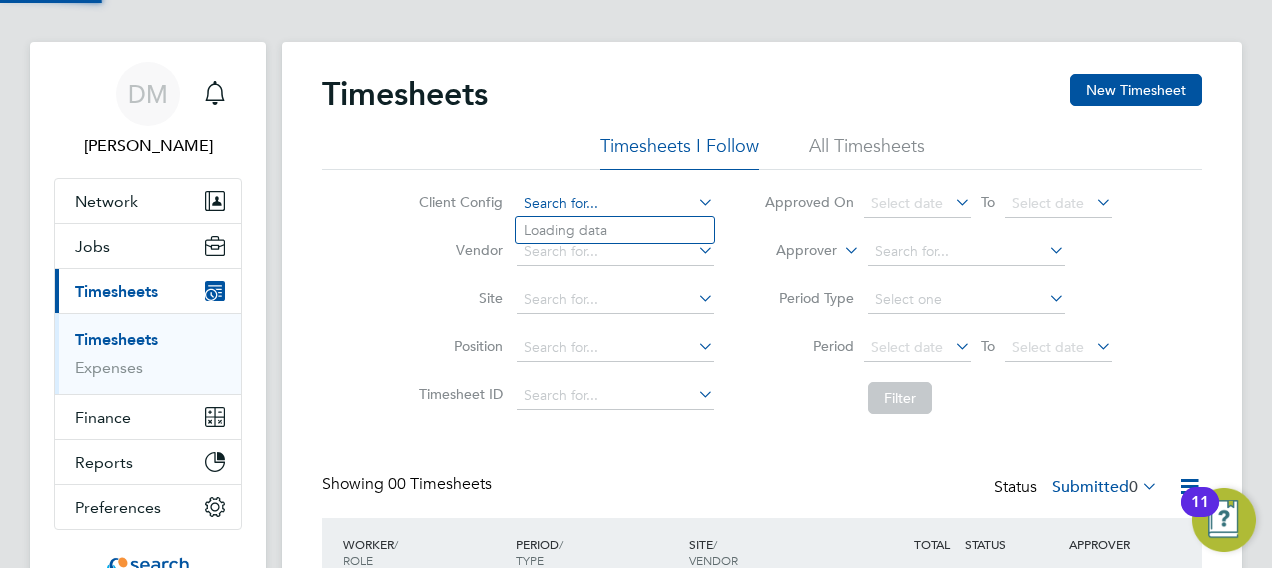 click 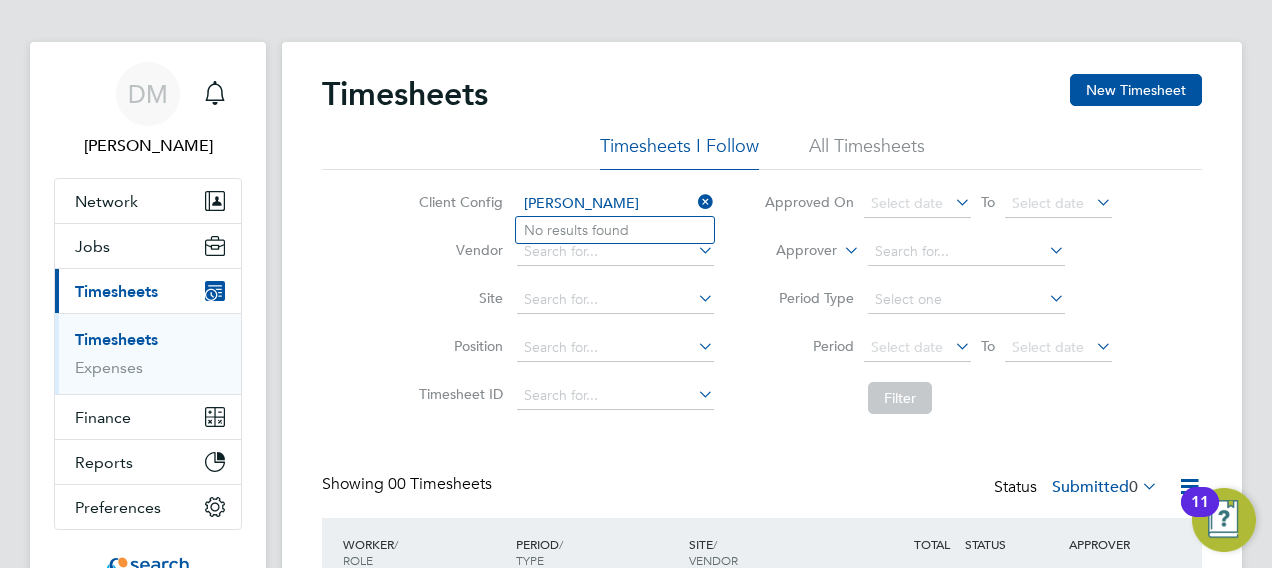 type on "[PERSON_NAME]" 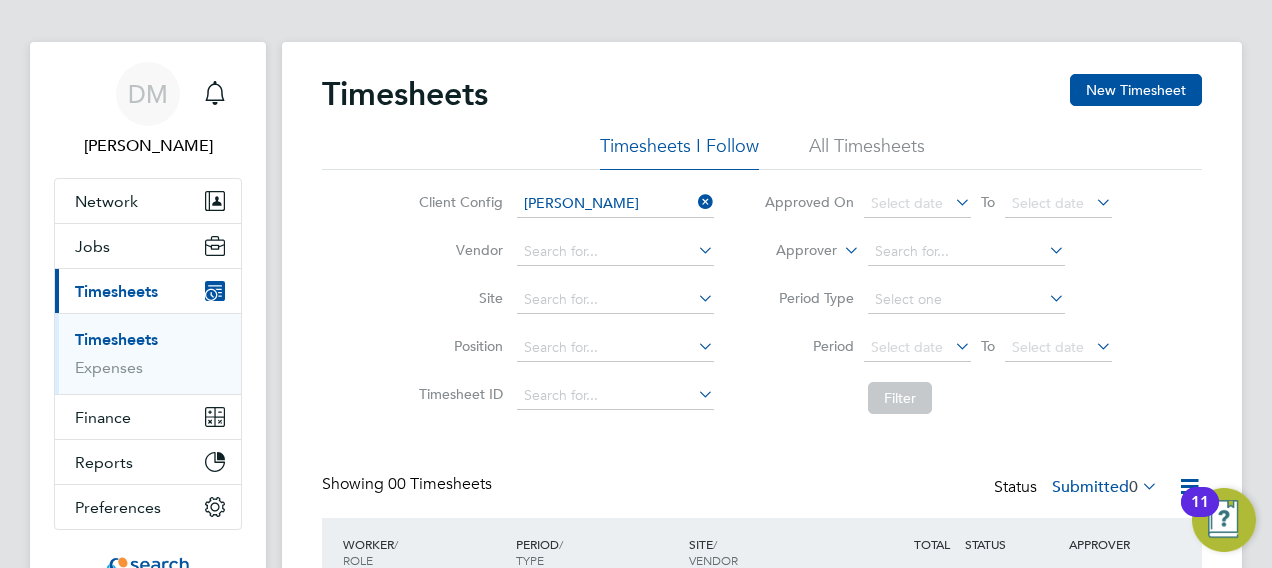 type 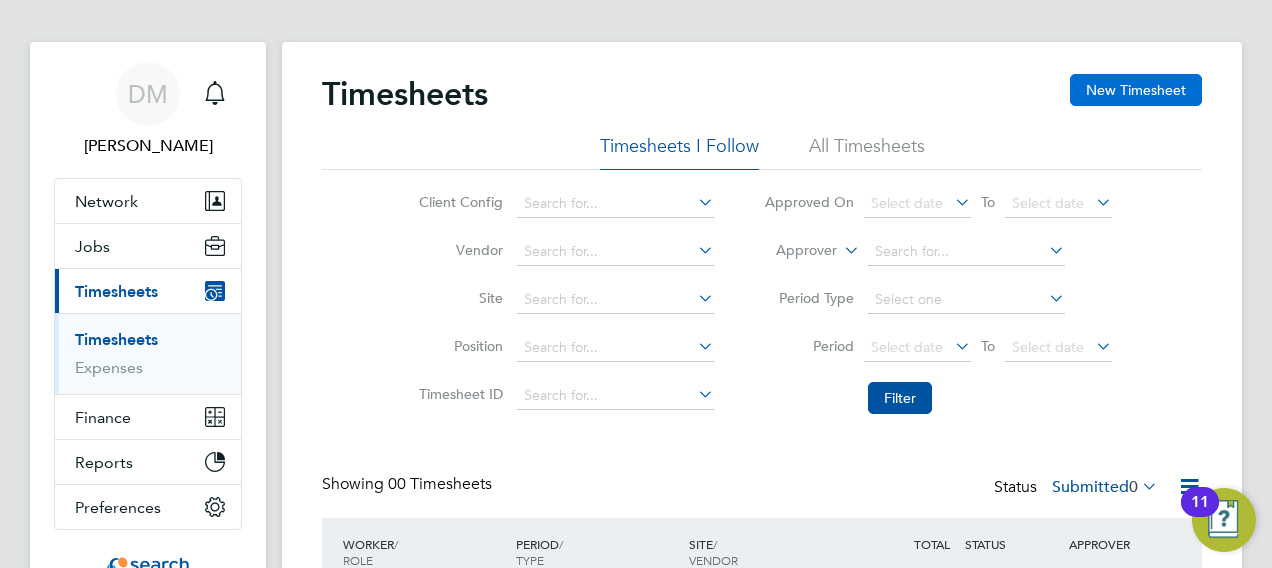click on "New Timesheet" 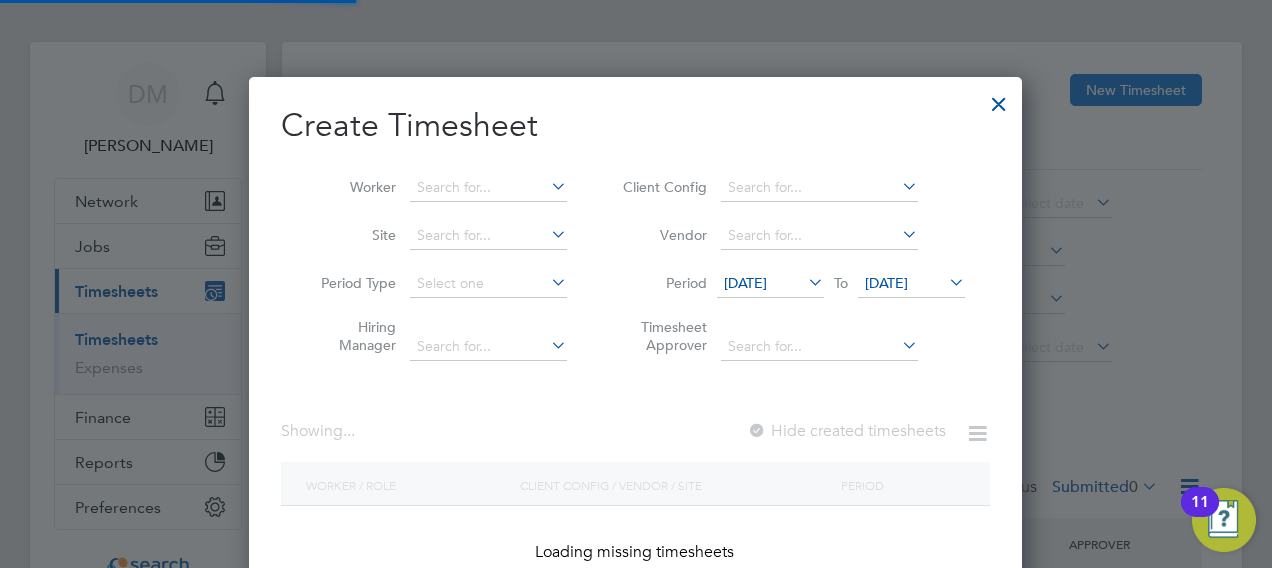 scroll, scrollTop: 10, scrollLeft: 9, axis: both 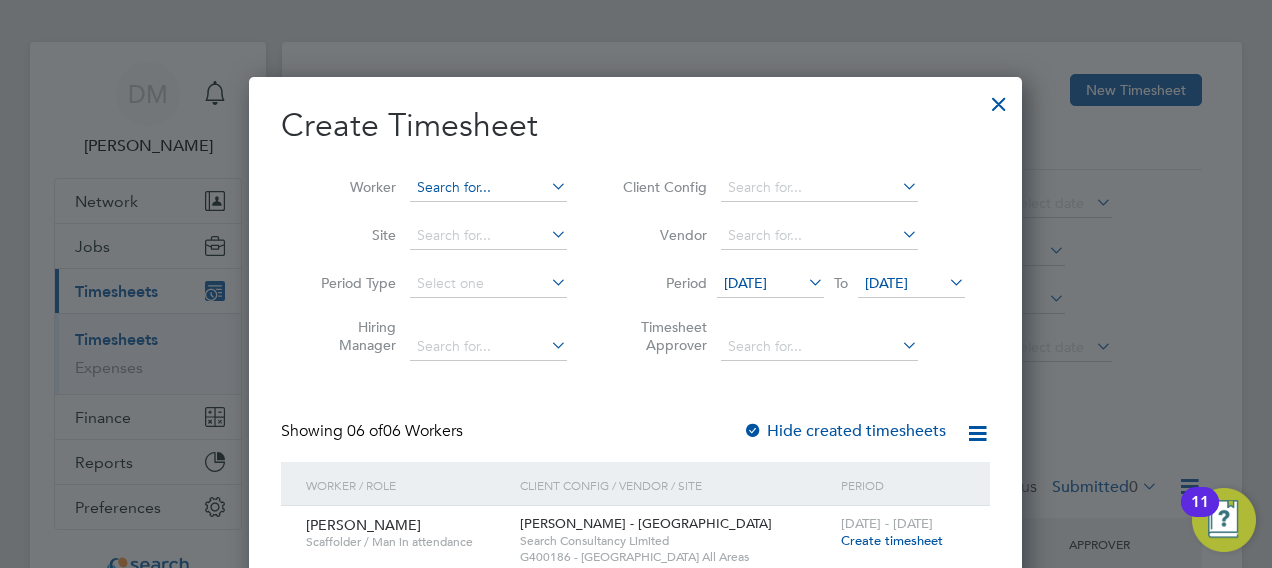click at bounding box center (488, 188) 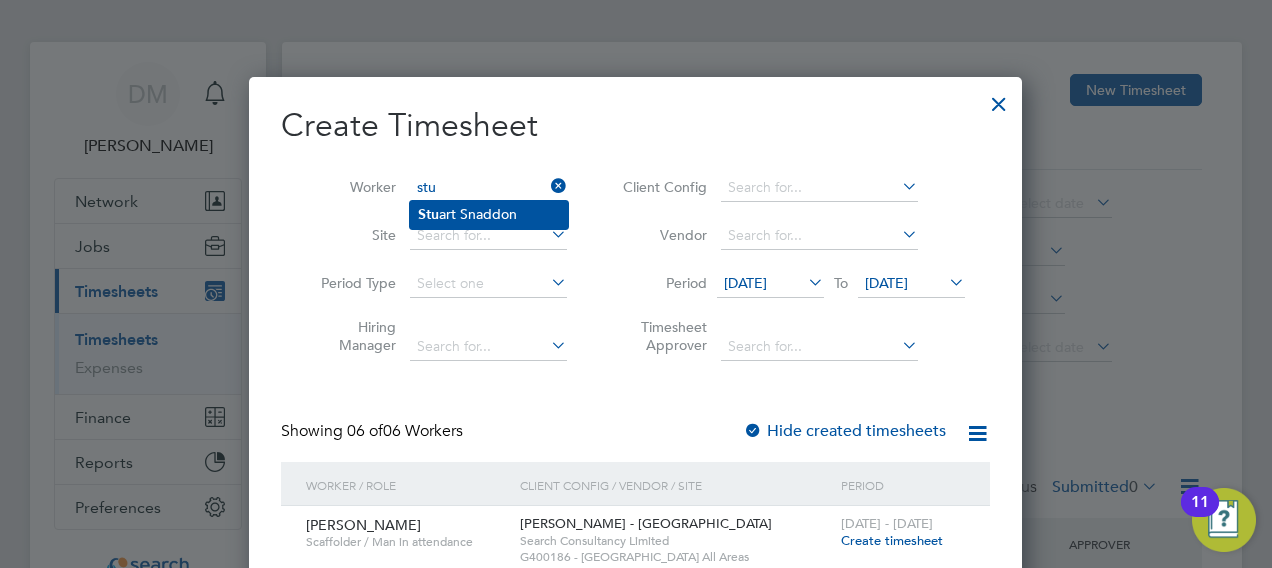 click on "Stu art Snaddon" 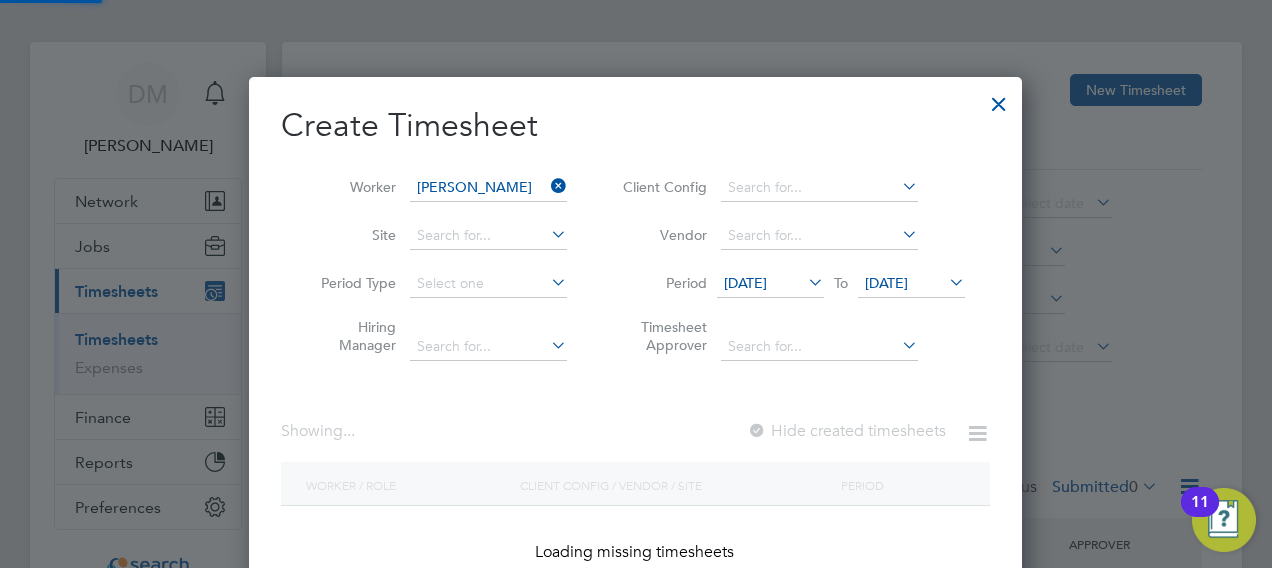 scroll, scrollTop: 10, scrollLeft: 9, axis: both 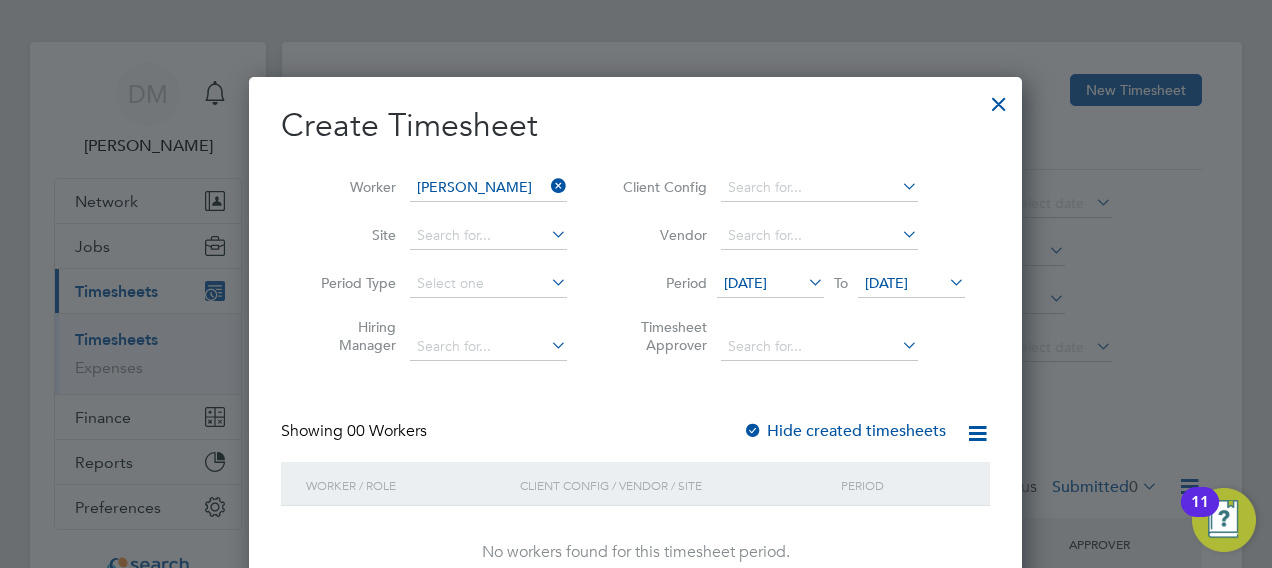 click on "Showing   00 Workers Hide created timesheets" at bounding box center [635, 441] 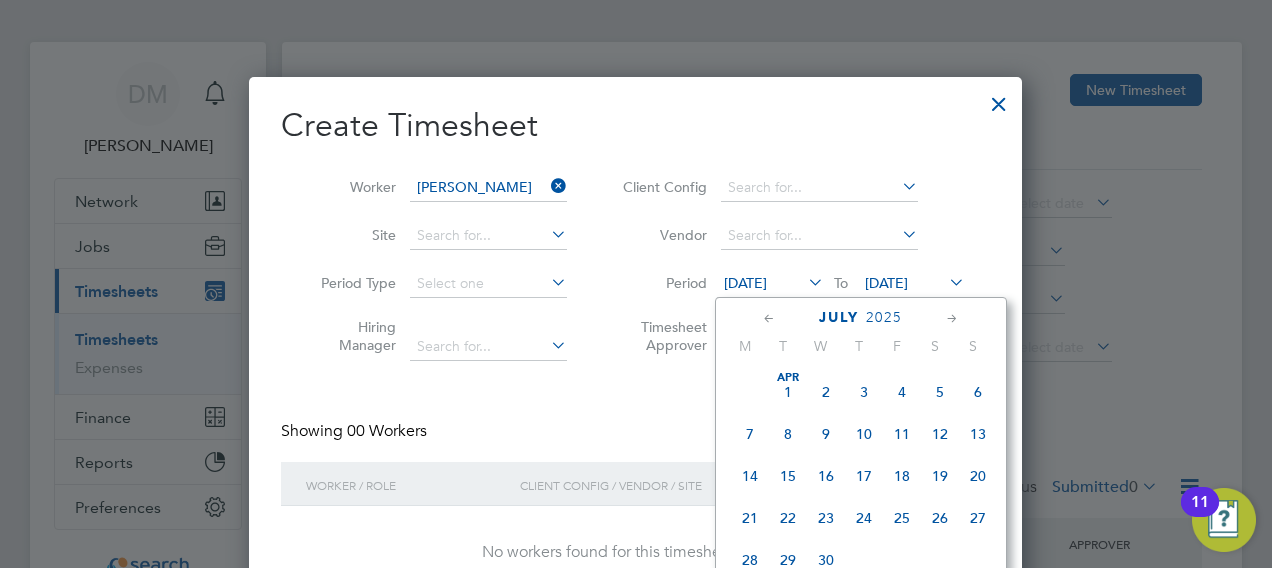 scroll, scrollTop: 686, scrollLeft: 0, axis: vertical 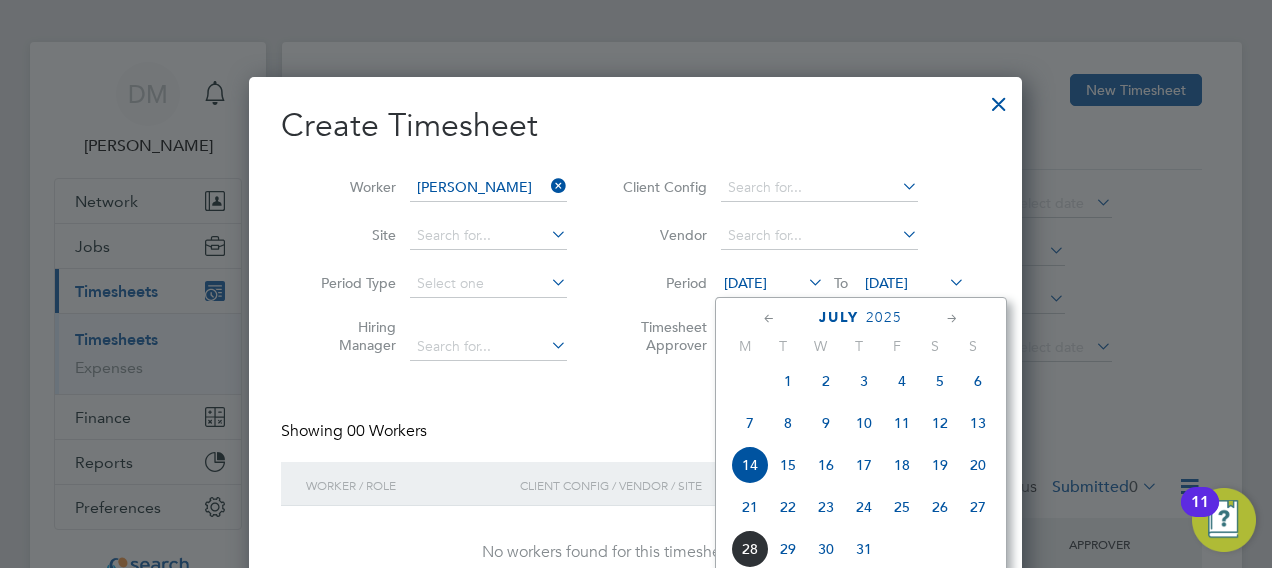 click on "Showing   00 Workers Hide created timesheets" at bounding box center (635, 441) 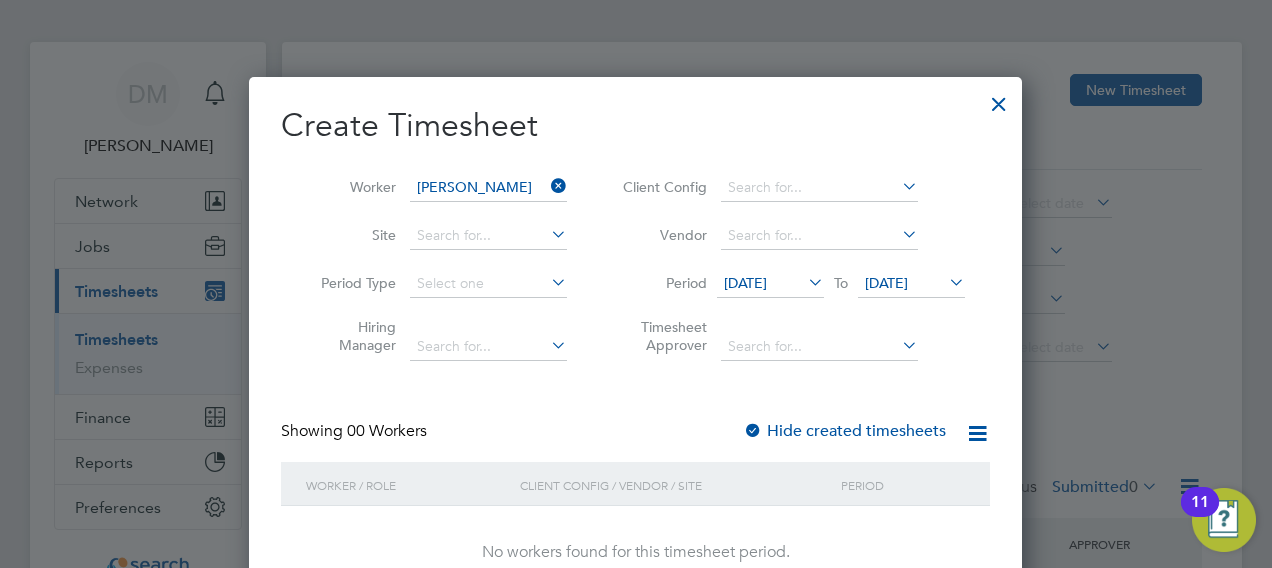 click on "To" at bounding box center [841, 283] 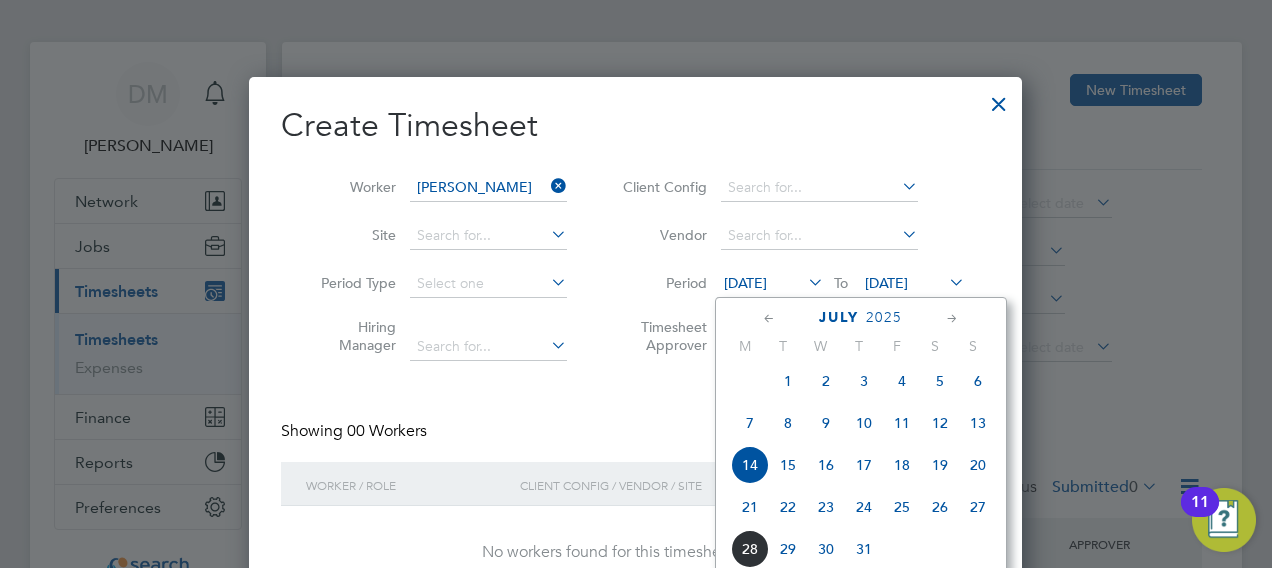 click on "21" 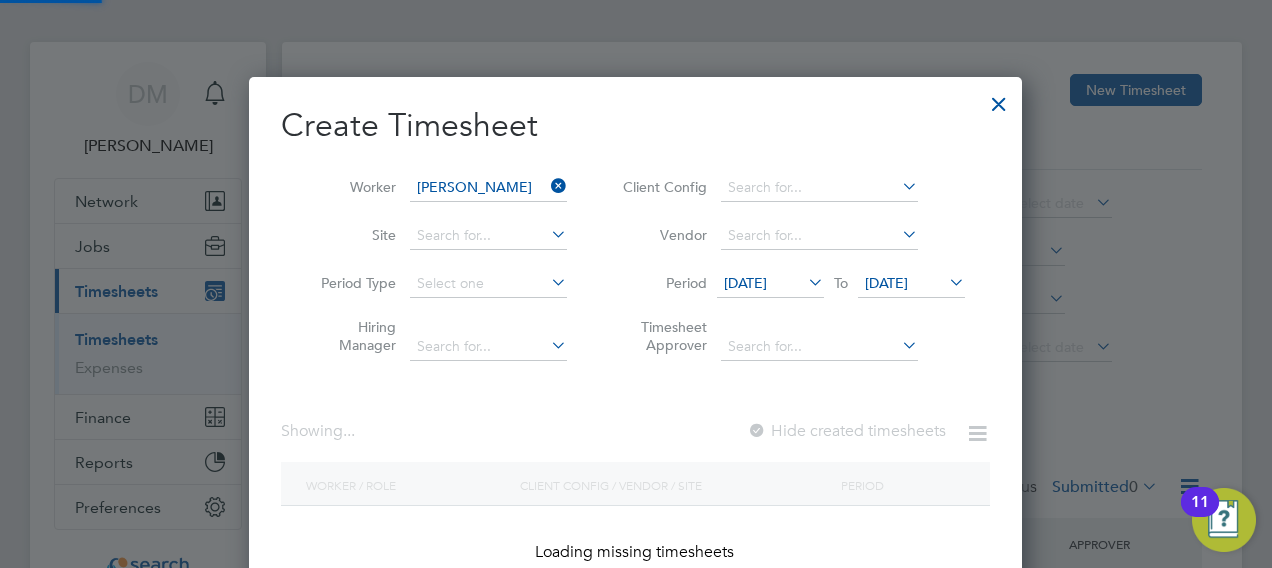 scroll, scrollTop: 10, scrollLeft: 9, axis: both 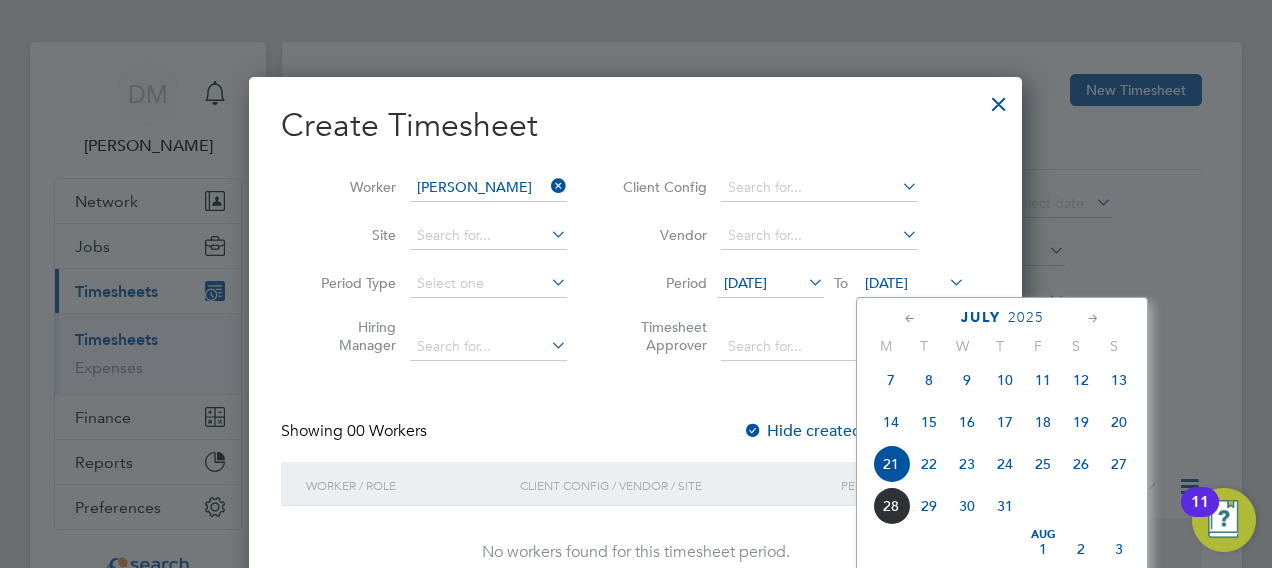click on "Create Timesheet Worker   [PERSON_NAME] Site   Period Type   Hiring Manager   Client Config   Vendor   Period
[DATE]
To
[DATE]
Timesheet Approver   Showing   00 Workers Hide created timesheets Worker / Role Client Config / Vendor / Site Period No workers found for this timesheet period. Show   more" at bounding box center [635, 352] 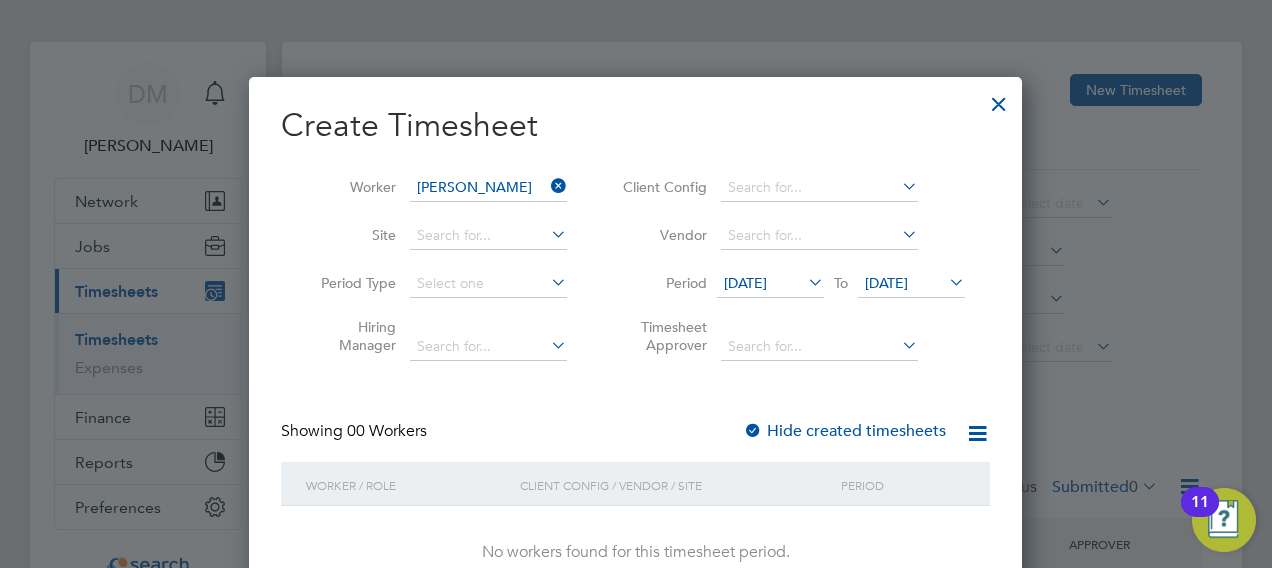 click at bounding box center [945, 282] 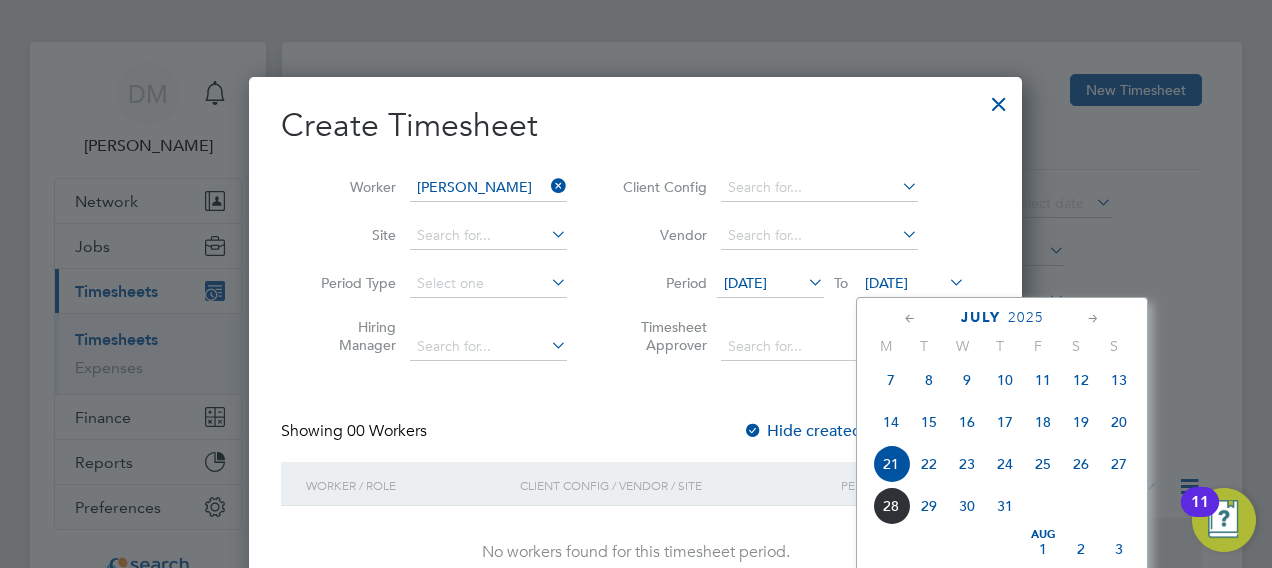 click on "27" 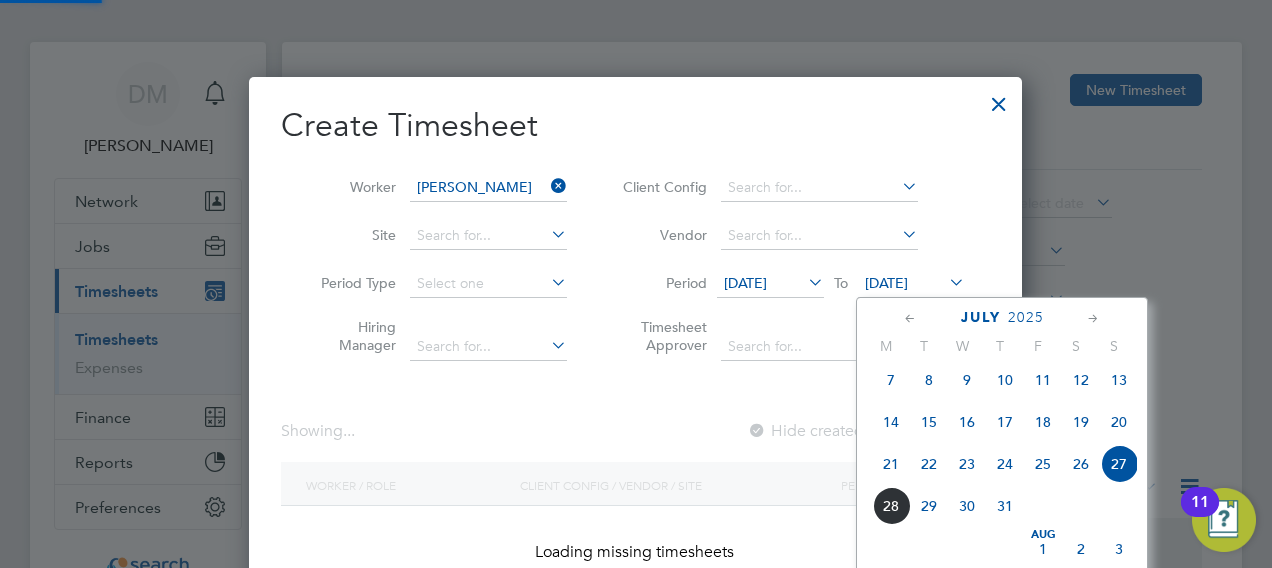 scroll, scrollTop: 10, scrollLeft: 9, axis: both 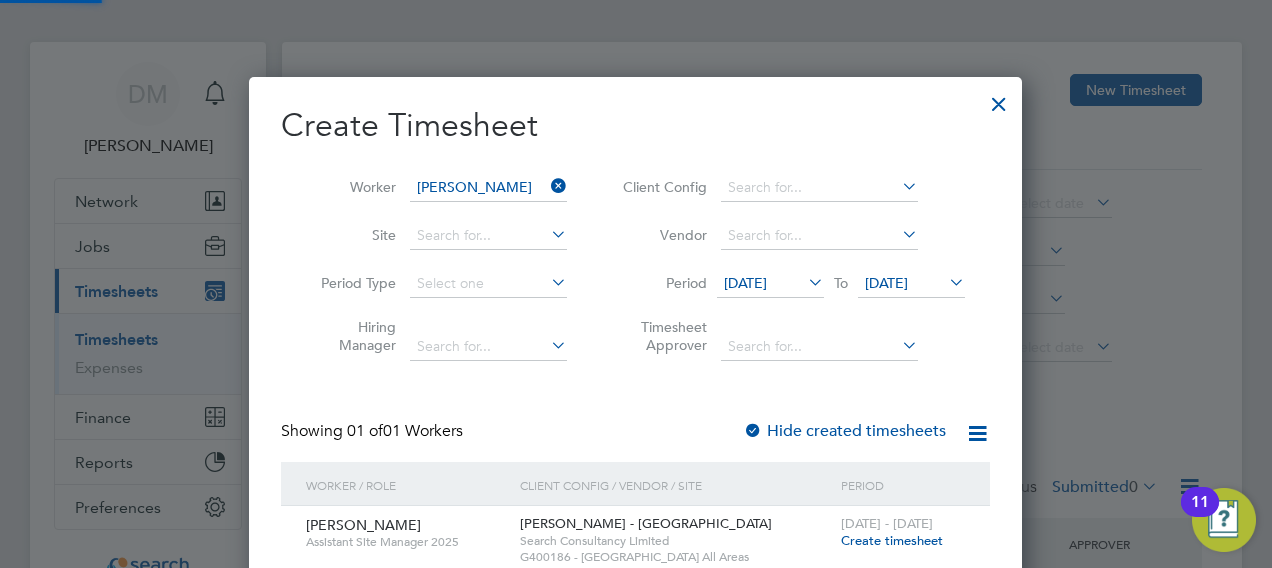 click on "Showing   01 of  01 Workers Hide created timesheets" at bounding box center (635, 441) 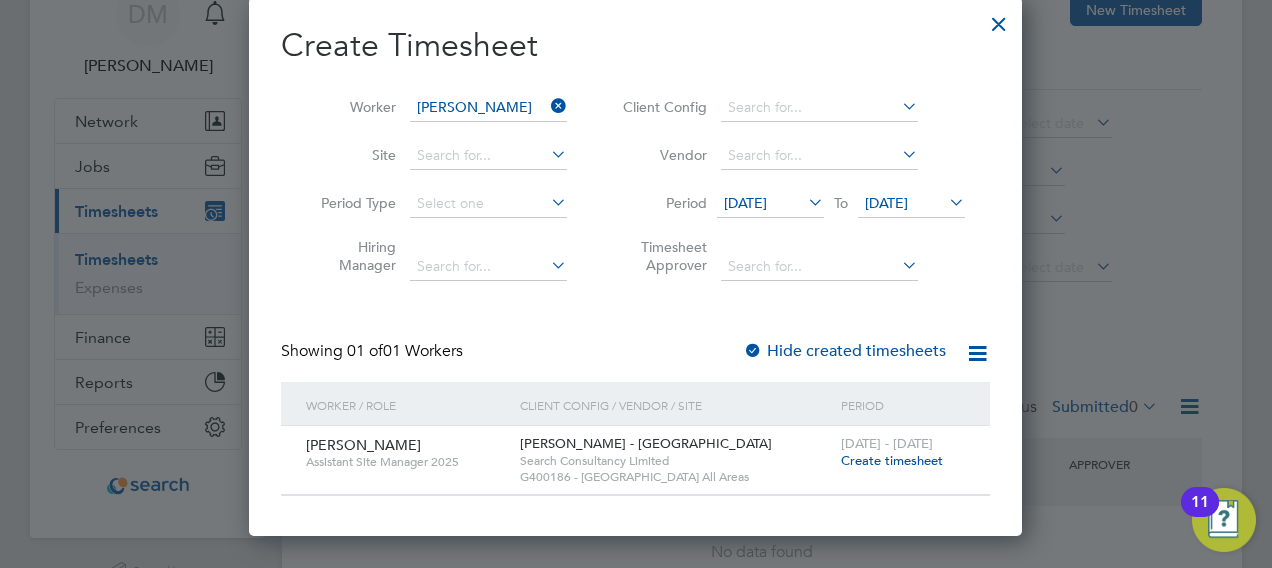 scroll, scrollTop: 134, scrollLeft: 0, axis: vertical 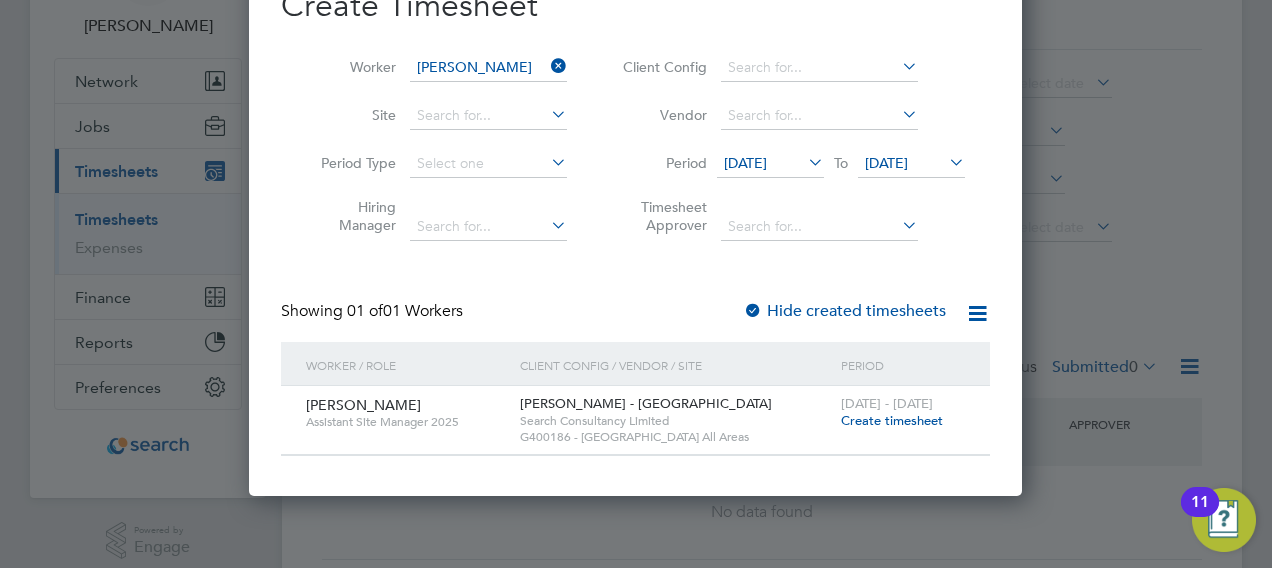 click on "Create timesheet" at bounding box center (892, 420) 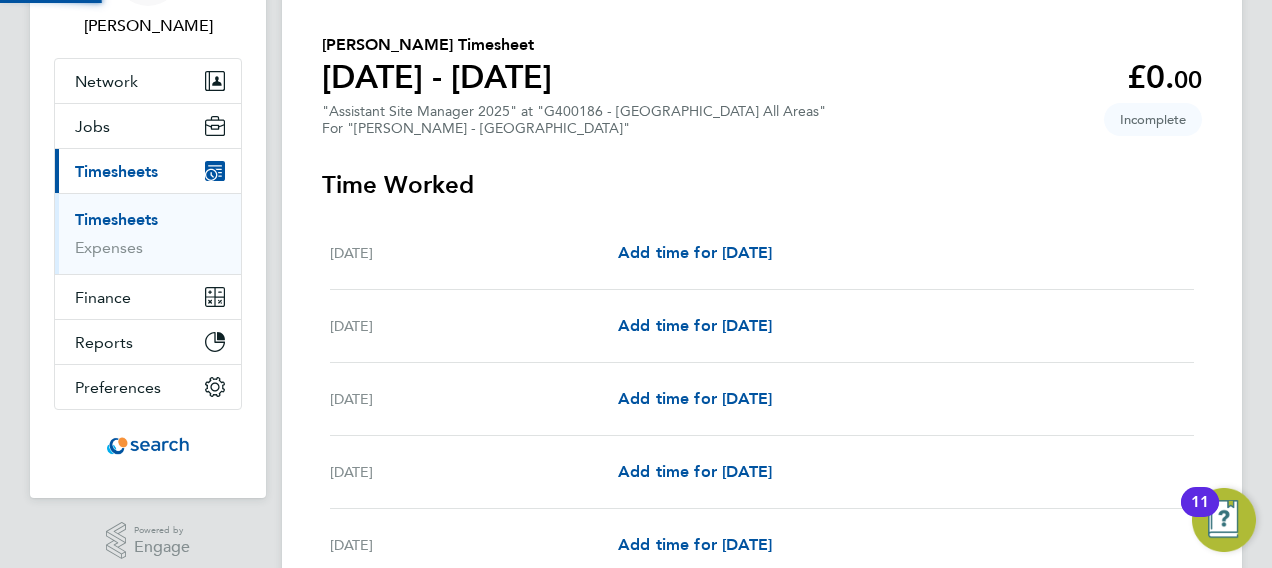 scroll, scrollTop: 0, scrollLeft: 0, axis: both 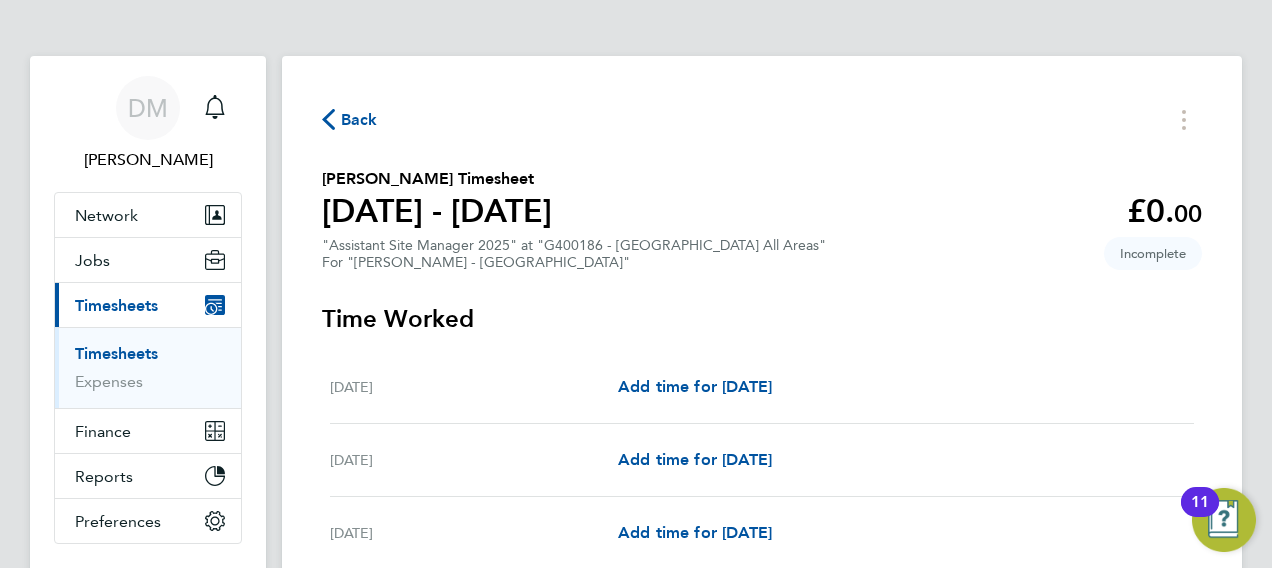 click on "Back
[PERSON_NAME] Timesheet   [DATE] - [DATE]   £0. 00  "Assistant Site Manager 2025" at "G400186 - [GEOGRAPHIC_DATA] All Areas"  For "[PERSON_NAME] - [GEOGRAPHIC_DATA]"  Incomplete   Time Worked   [DATE]   Add time for [DATE]   Add time for [DATE]   [DATE]   Add time for [DATE]   Add time for [DATE]   [DATE]   Add time for [DATE]   Add time for [DATE]   [DATE]   Add time for [DATE]   Add time for [DATE]   [DATE]   Add time for [DATE]   Add time for [DATE]   [DATE]   Add time for [DATE]   Add time for [DATE]   [DATE]   Add time for [DATE]   Add time for [DATE]   Submit For Approval" 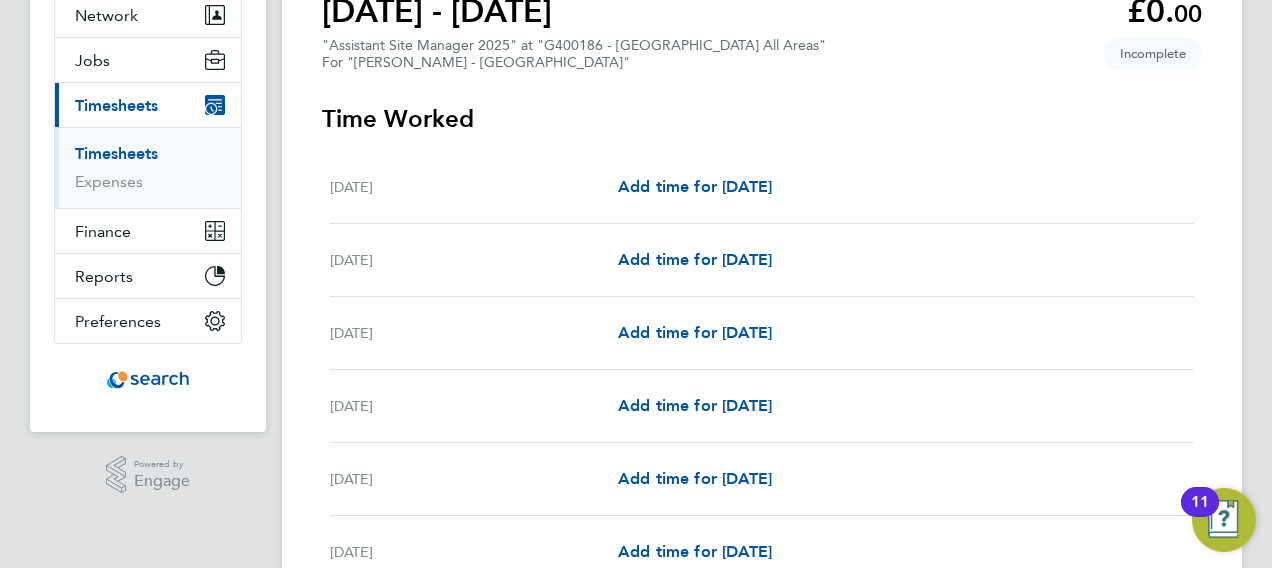 scroll, scrollTop: 160, scrollLeft: 0, axis: vertical 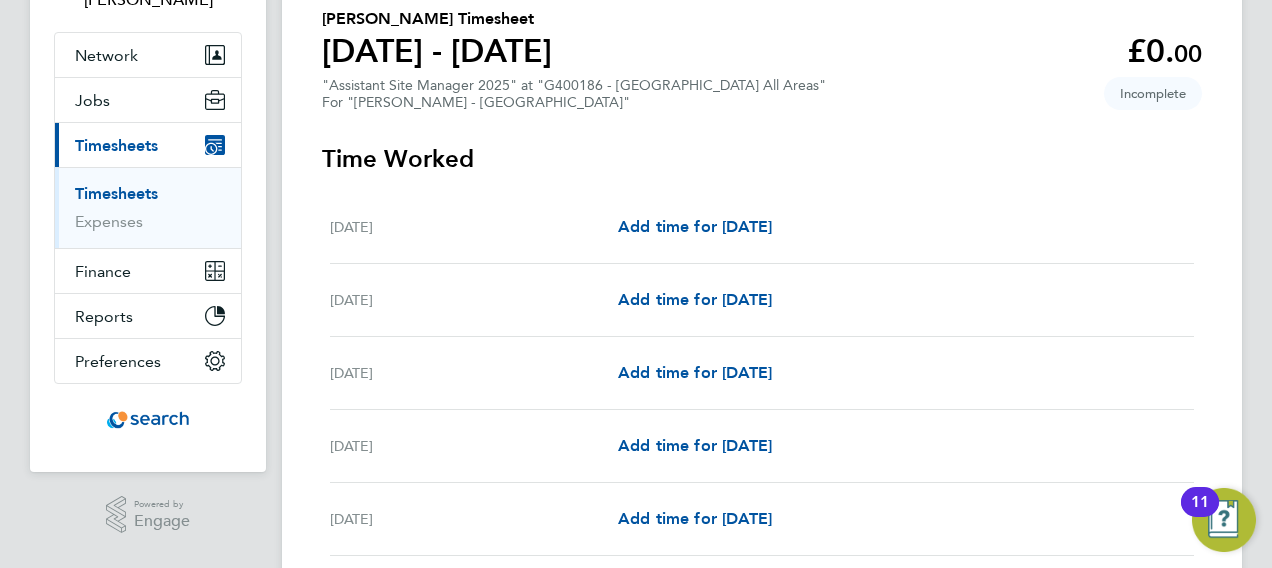 click on "[PERSON_NAME]   Notifications
Applications:   Network
Team Members   Businesses   Sites   Workers   Contacts   Jobs
Positions   Vacancies   Placements   Current page:   Timesheets
Timesheets   Expenses   Finance
Invoices & Credit Notes   Statements   Payments   Reports
Margin Report   CIS Reports   Report Downloads   Preferences
My Business   Doc. Requirements   Notifications   VMS Configurations   Activity Logs
.st0{fill:#C0C1C2;}
Powered by Engage
Back
[PERSON_NAME] Timesheet   [DATE] - [DATE]   £0. 00  "Assistant Site Manager 2025" at "G400186 - [GEOGRAPHIC_DATA] All Areas"  For "[GEOGRAPHIC_DATA] - [GEOGRAPHIC_DATA]"  Incomplete   Time Worked   [DATE]   Add time for [DATE]   Add time for [DATE]  Stua" at bounding box center [636, 359] 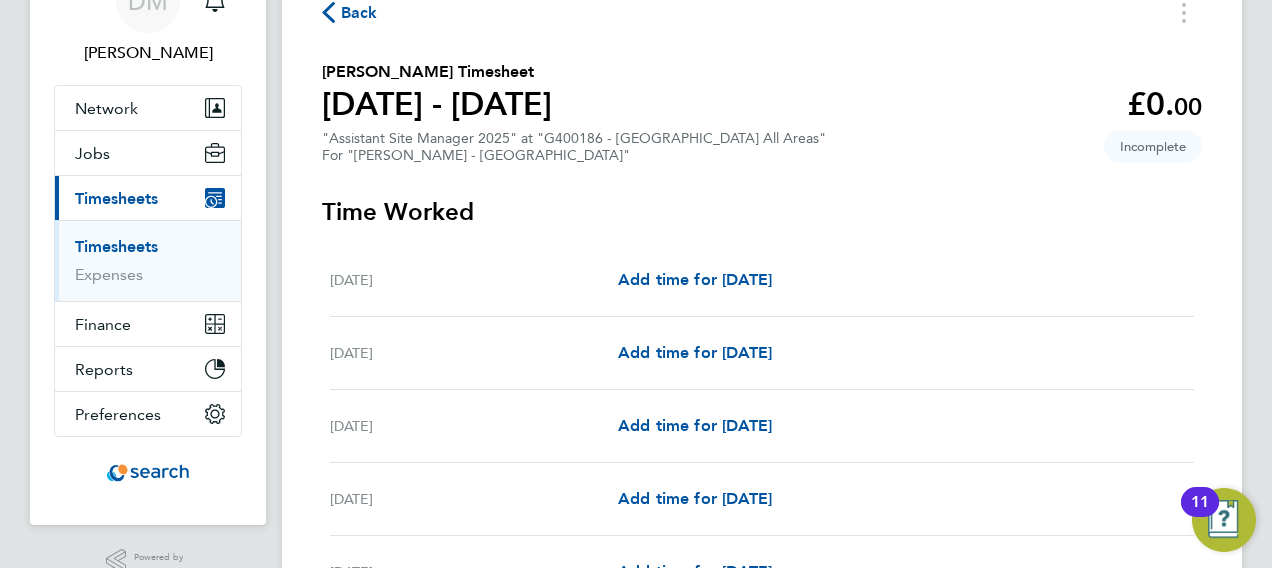 scroll, scrollTop: 0, scrollLeft: 0, axis: both 